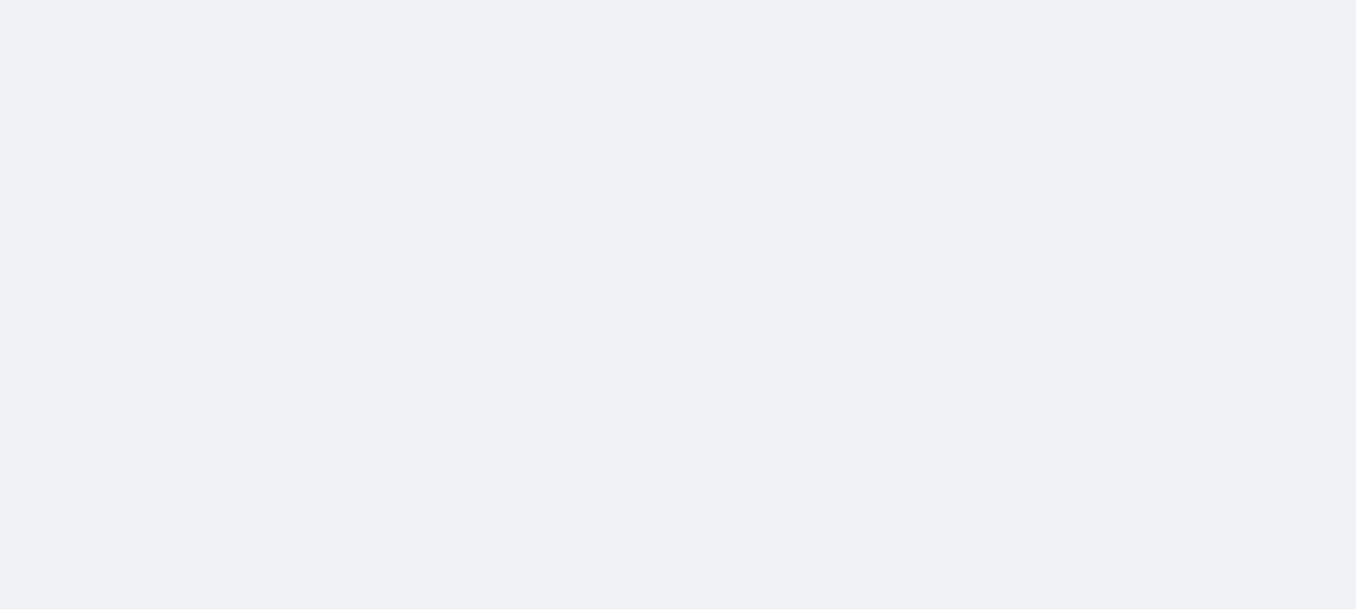 scroll, scrollTop: 0, scrollLeft: 0, axis: both 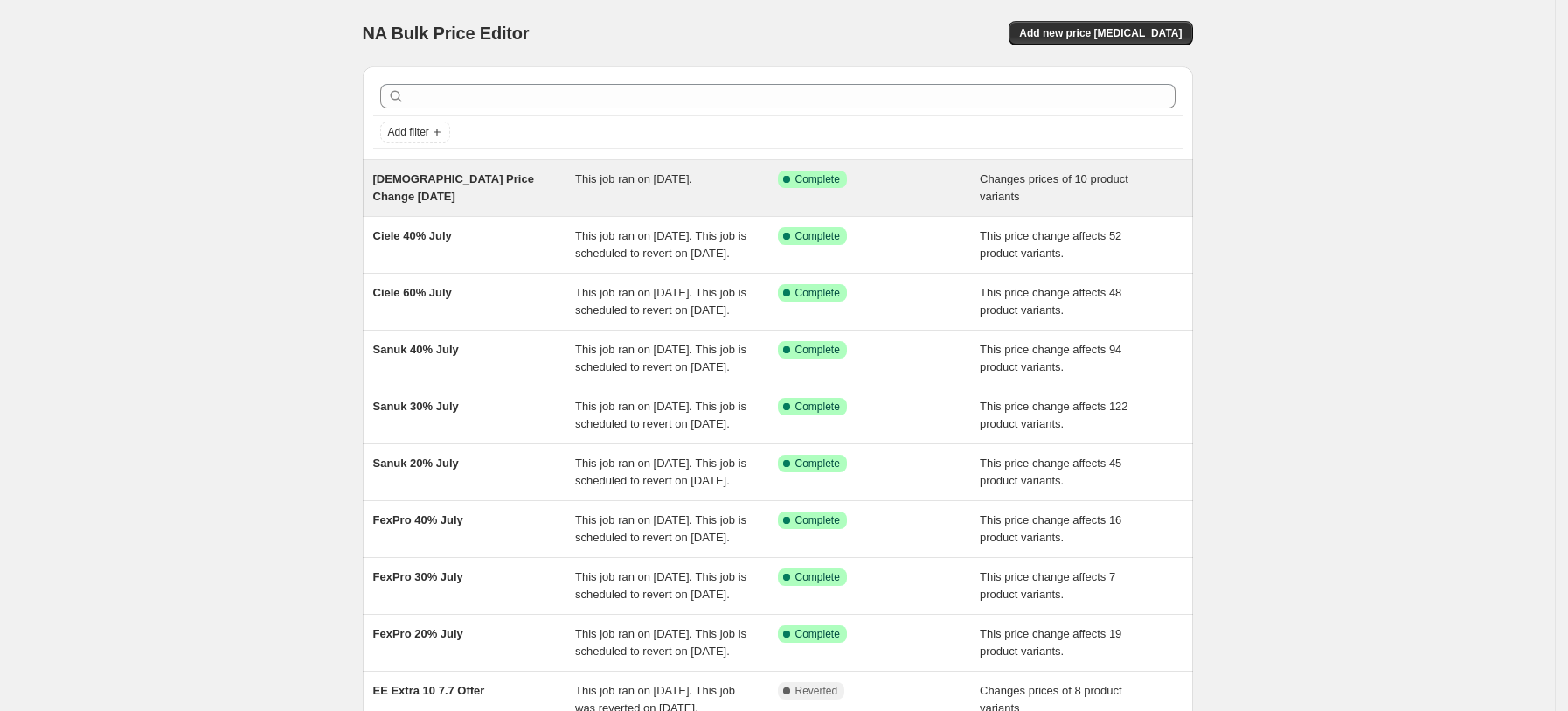 click on "[DEMOGRAPHIC_DATA] Price Change [DATE]" at bounding box center (454, 187) 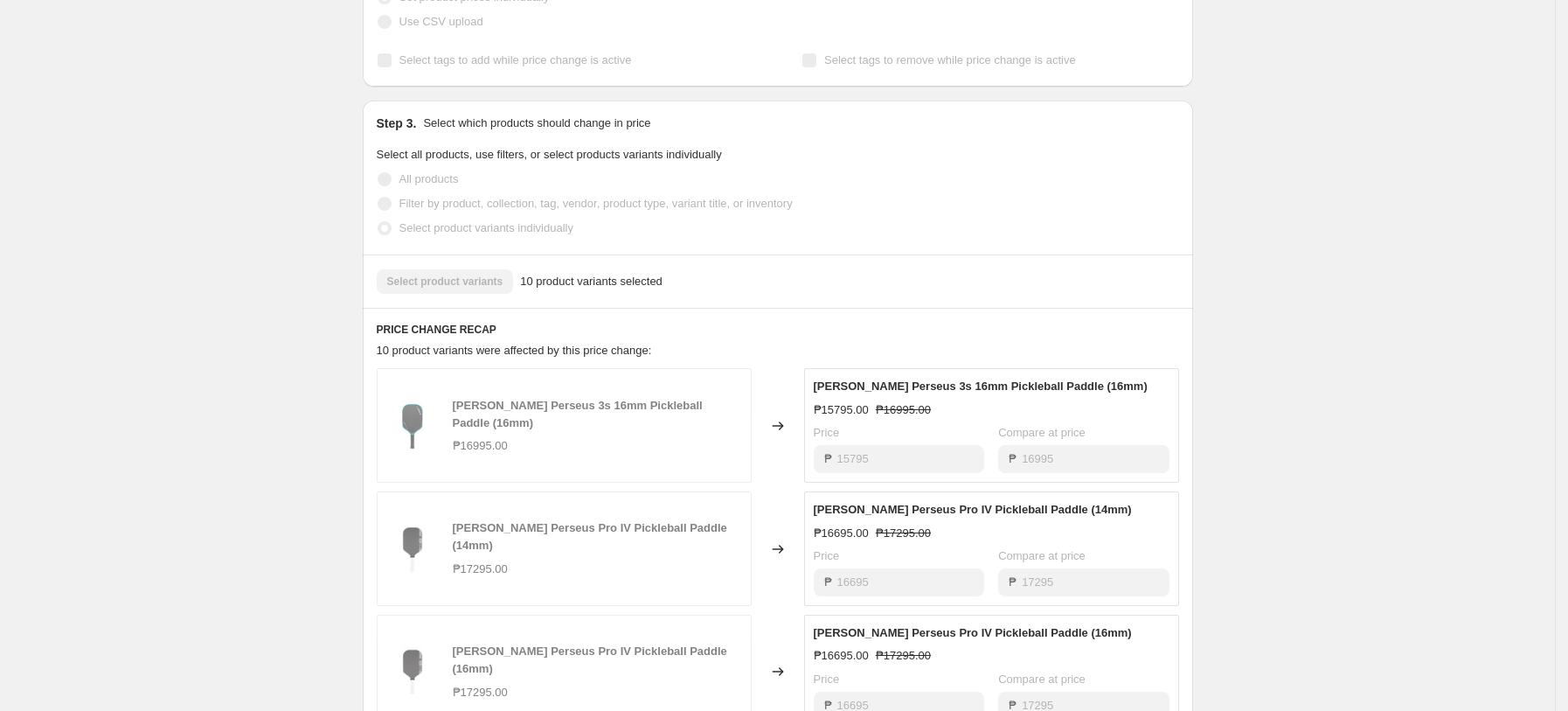 scroll, scrollTop: 0, scrollLeft: 0, axis: both 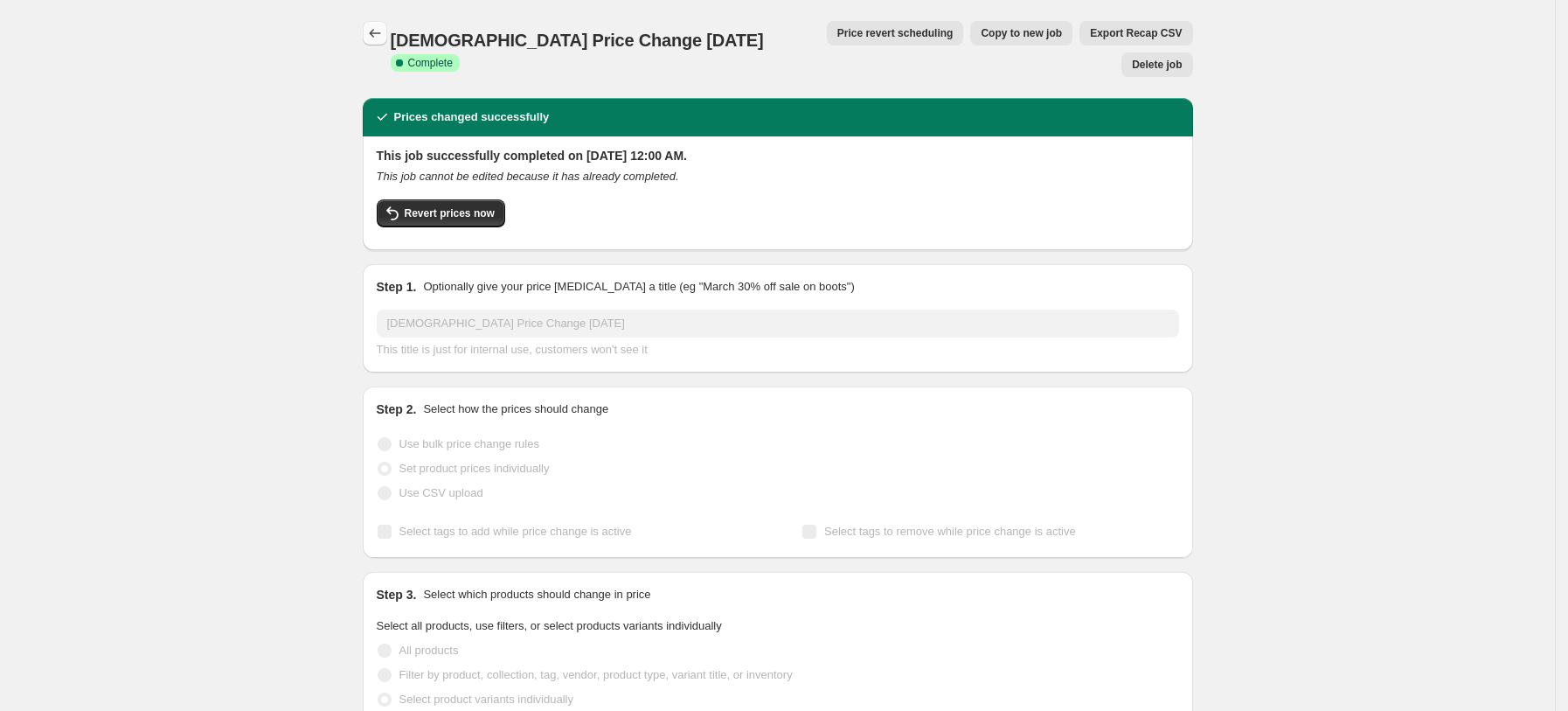 click 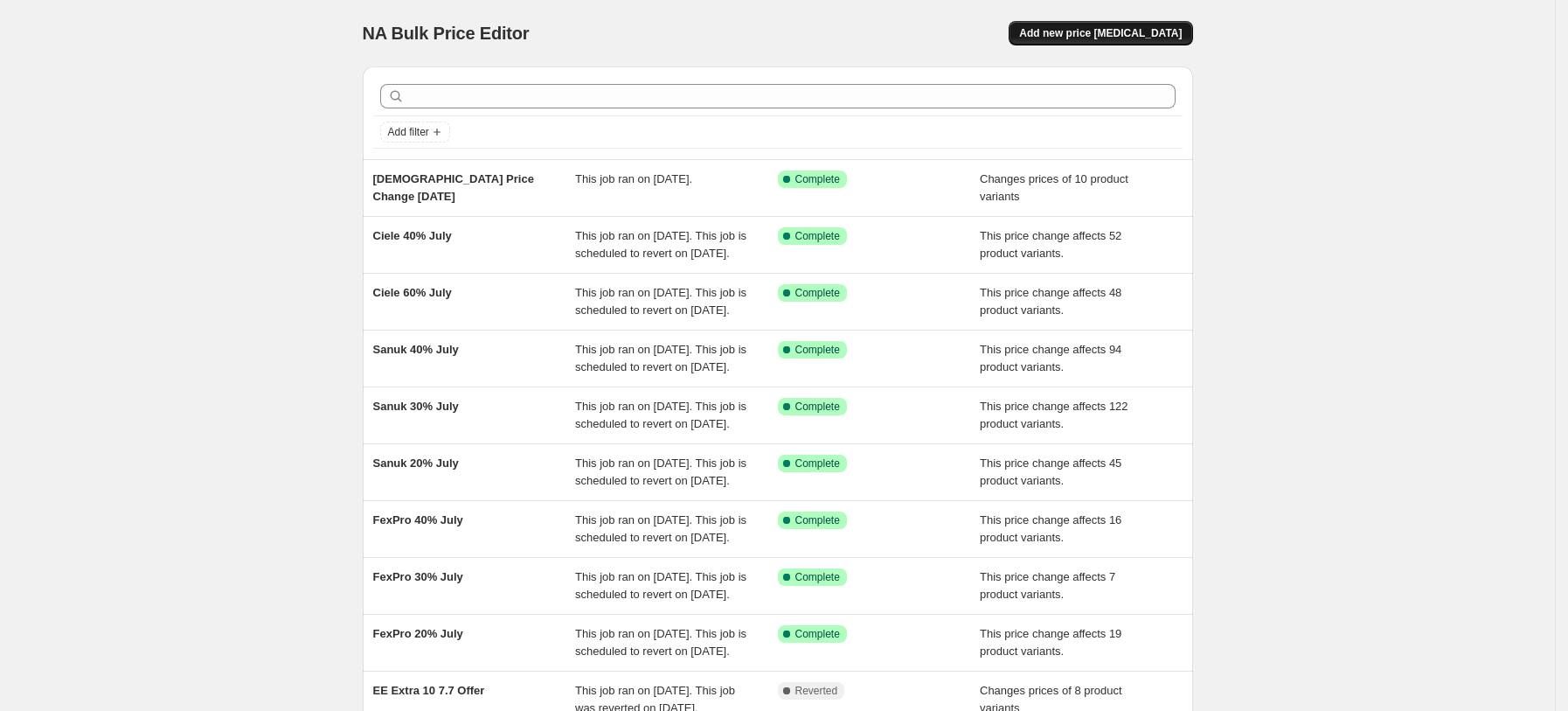 click on "Add new price change job" at bounding box center [1100, 33] 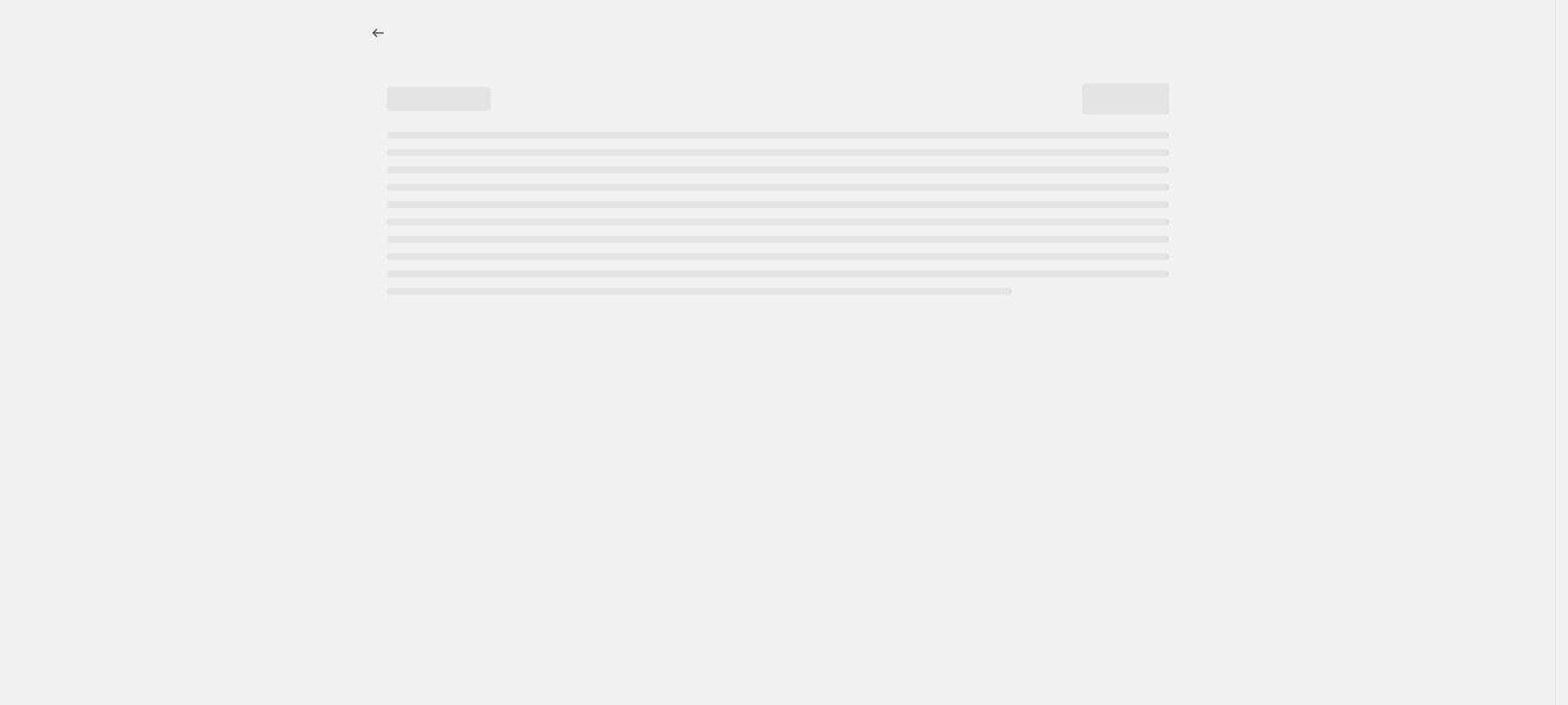 select on "percentage" 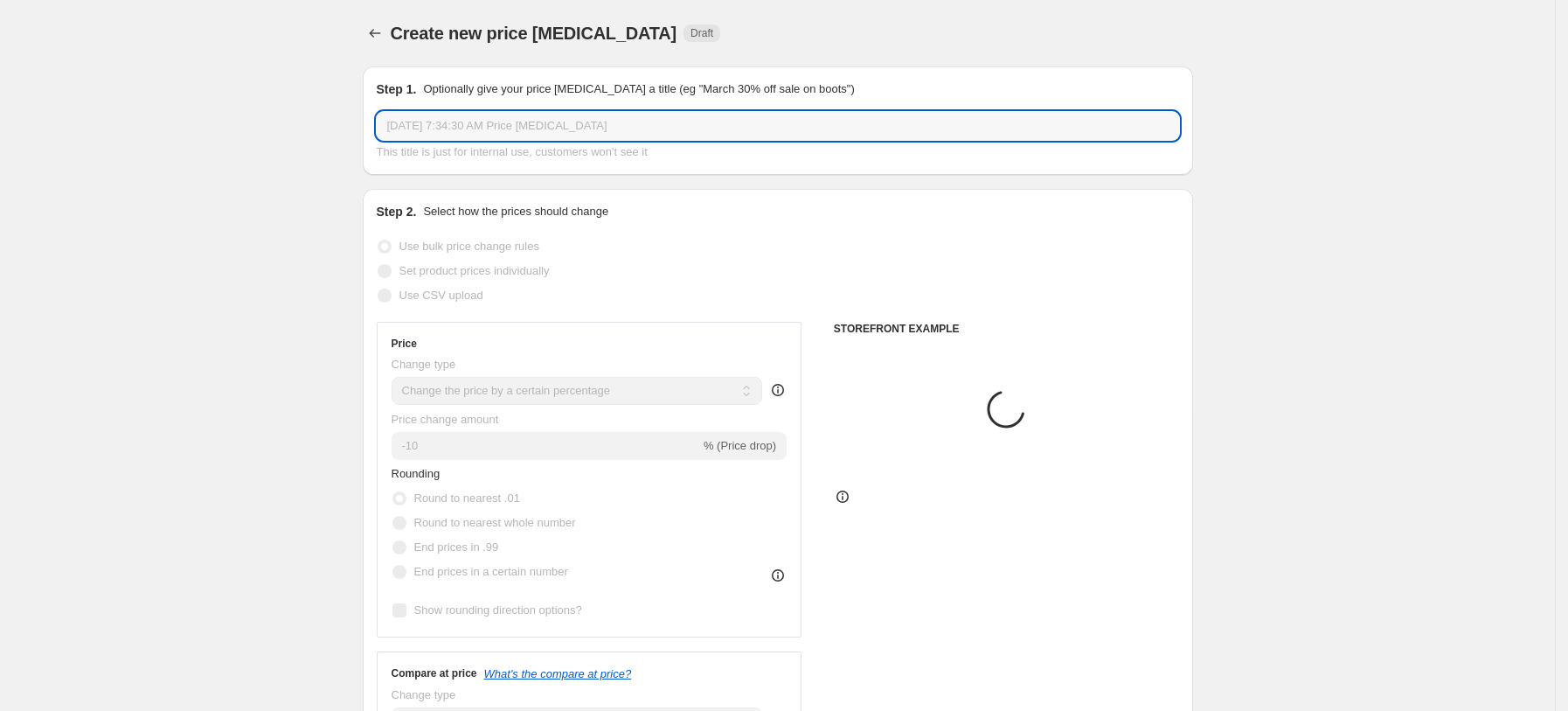 click on "Jul 11, 2025, 7:34:30 AM Price change job" at bounding box center [778, 126] 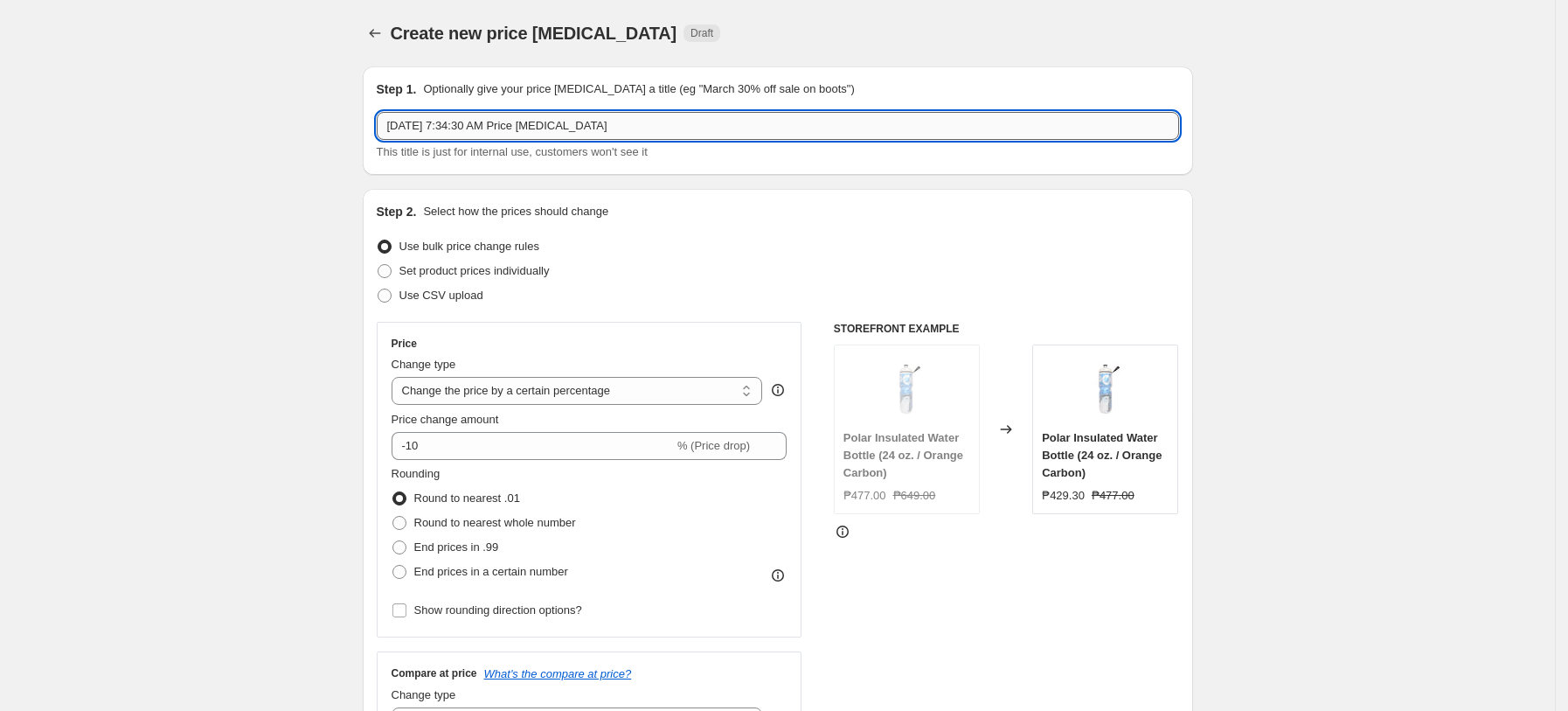 click on "Jul 11, 2025, 7:34:30 AM Price change job" at bounding box center [778, 126] 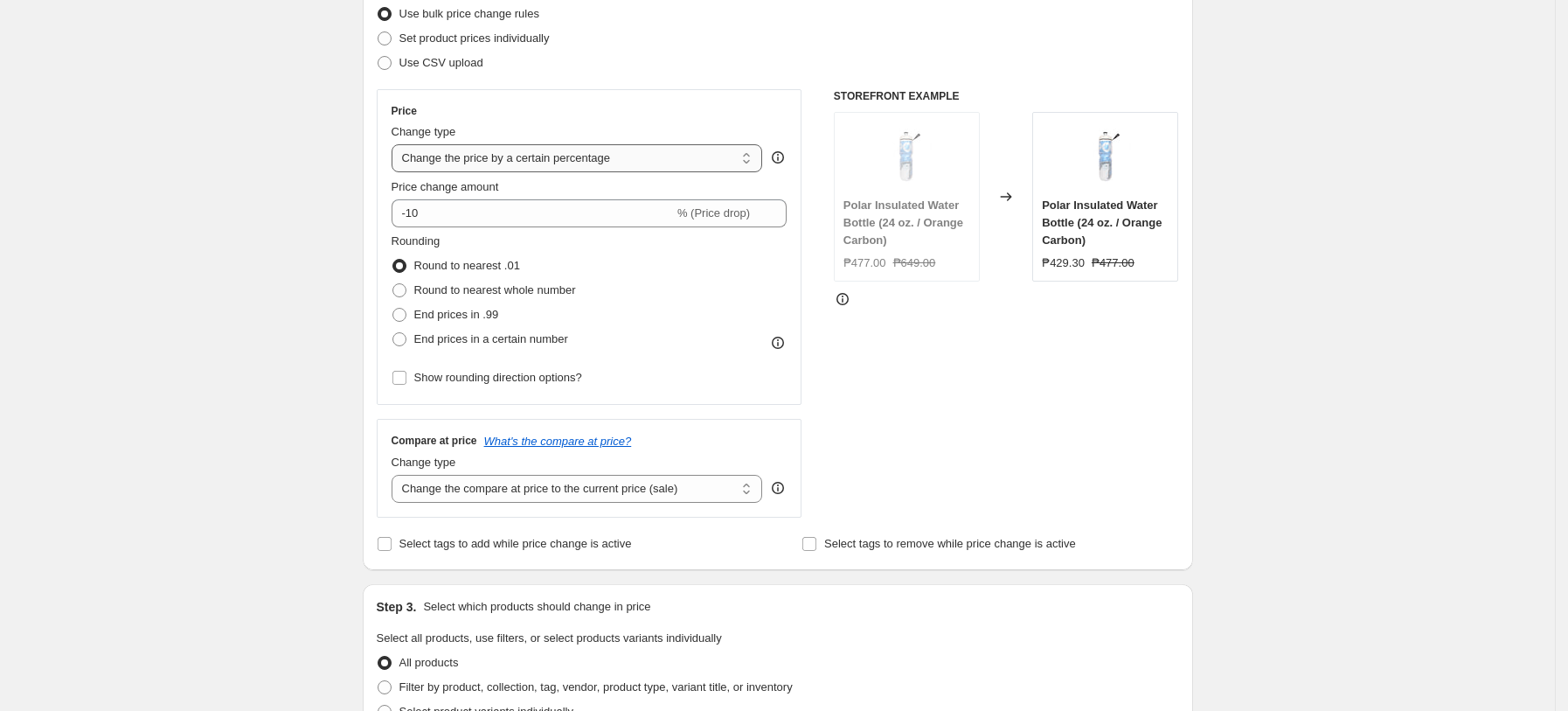 scroll, scrollTop: 117, scrollLeft: 0, axis: vertical 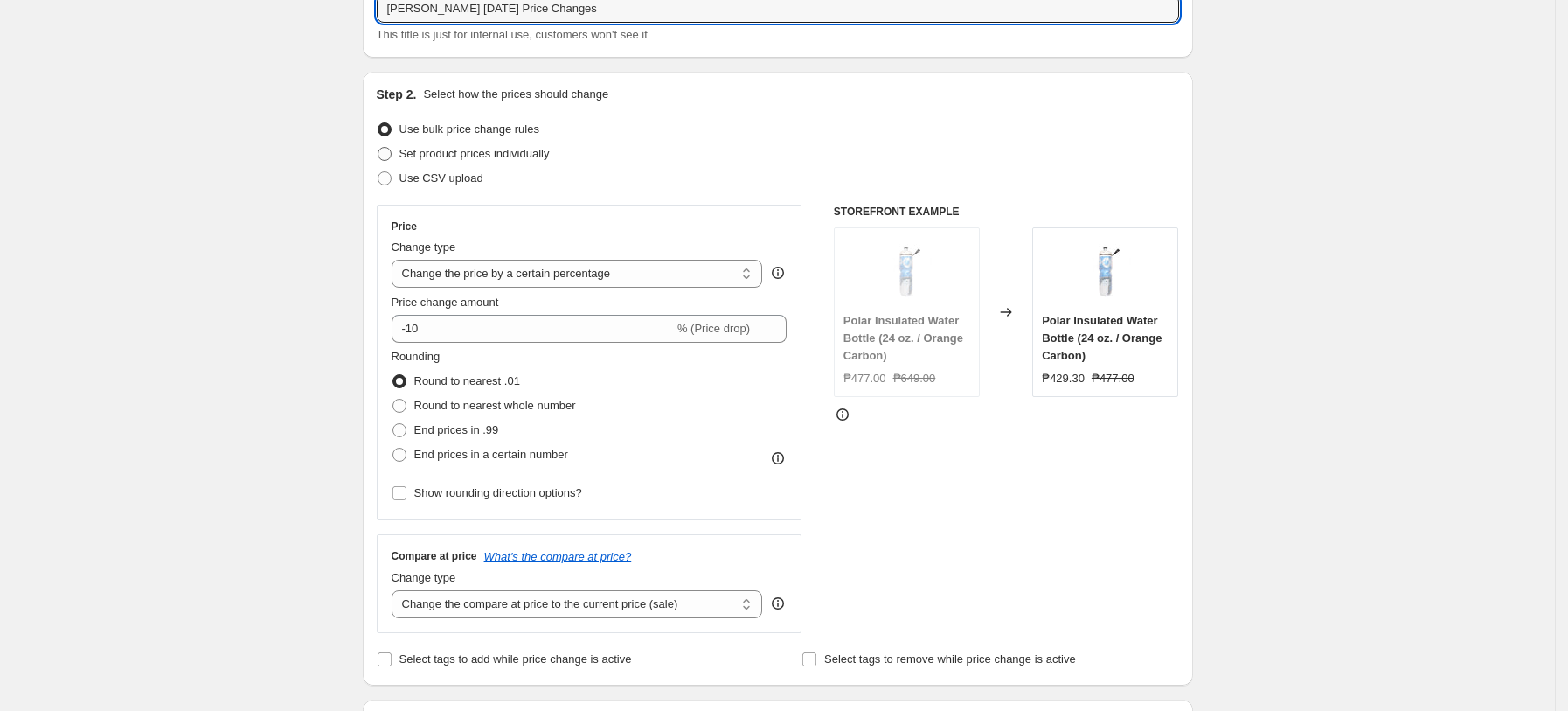 type on "JOOLA Batch 2 July Price Changes" 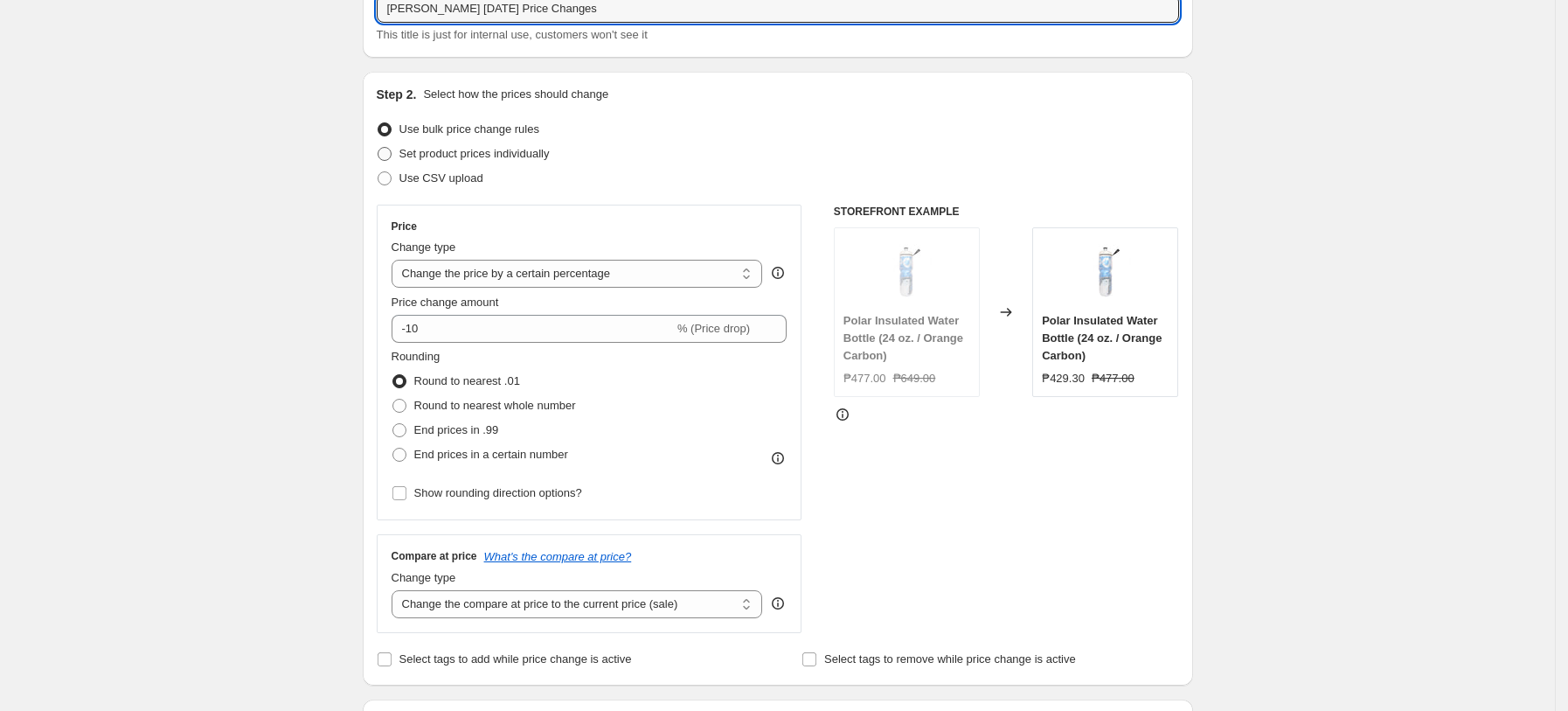 radio on "true" 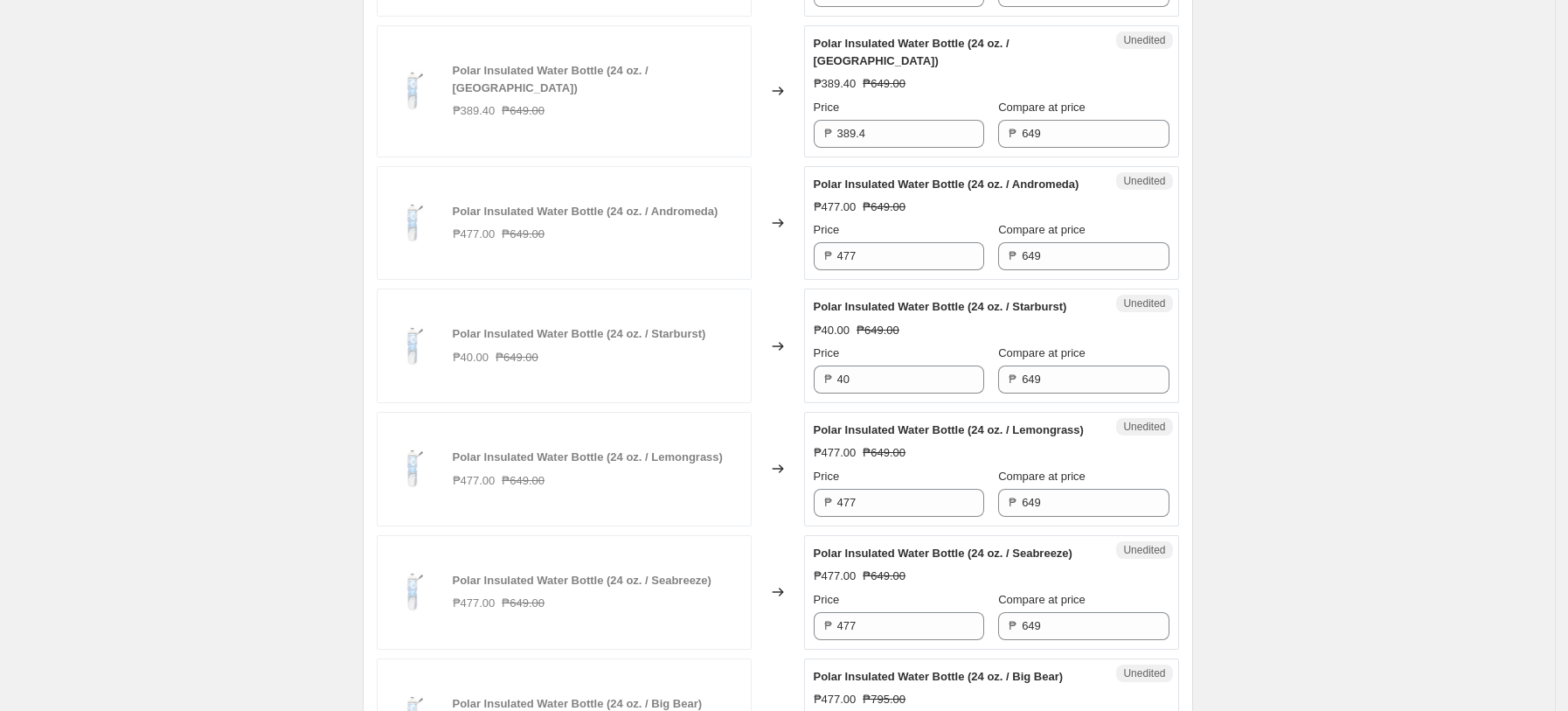 scroll, scrollTop: 351, scrollLeft: 0, axis: vertical 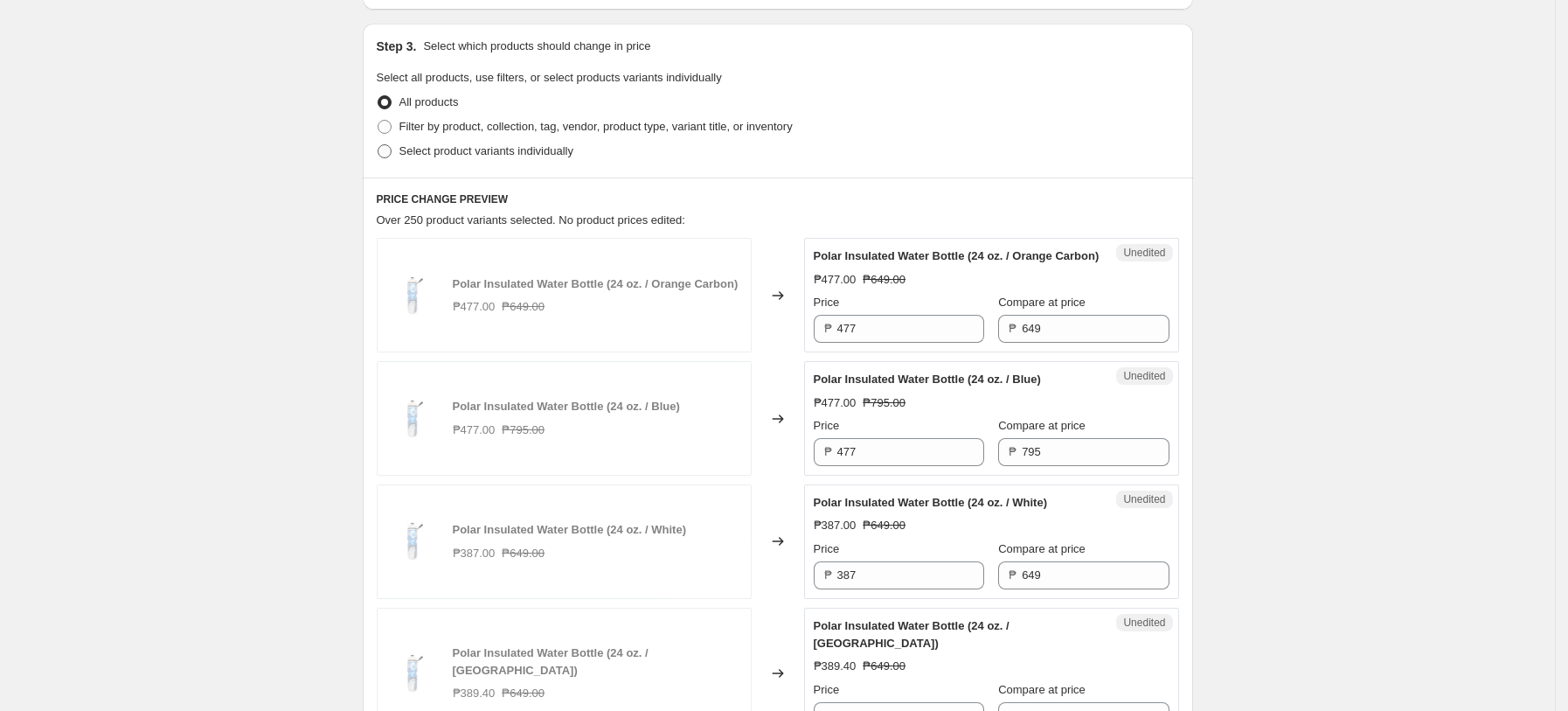 click on "Select product variants individually" at bounding box center [486, 150] 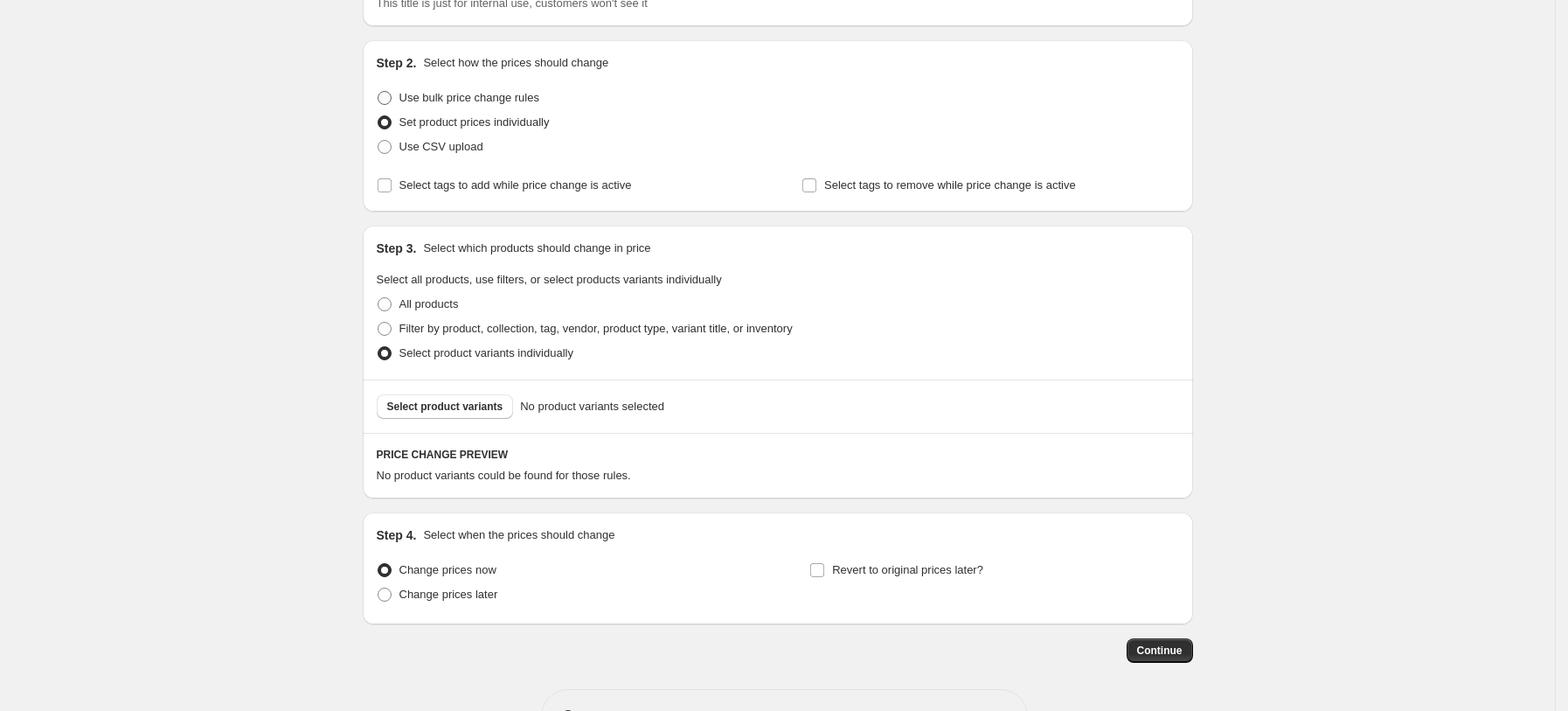 scroll, scrollTop: 206, scrollLeft: 0, axis: vertical 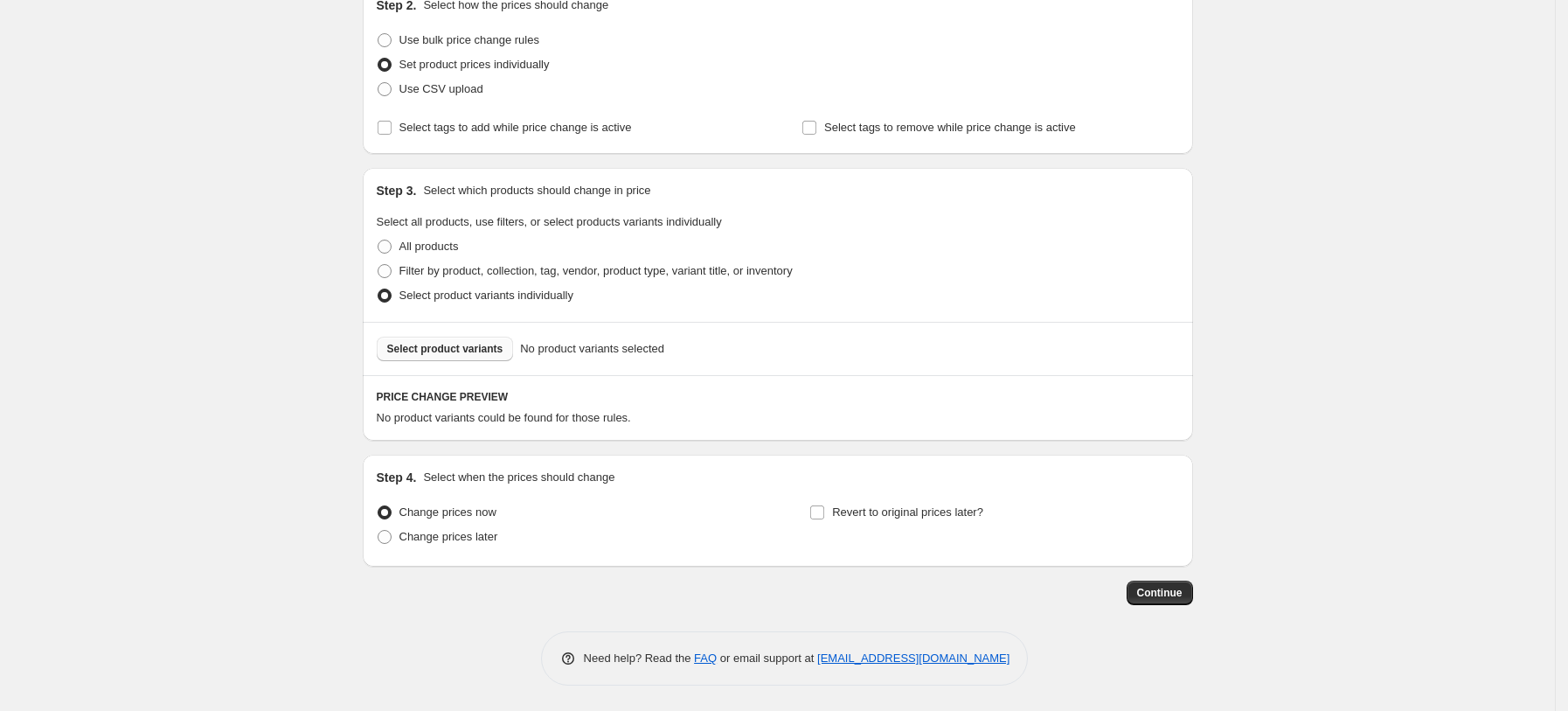 click on "Select product variants" at bounding box center [445, 349] 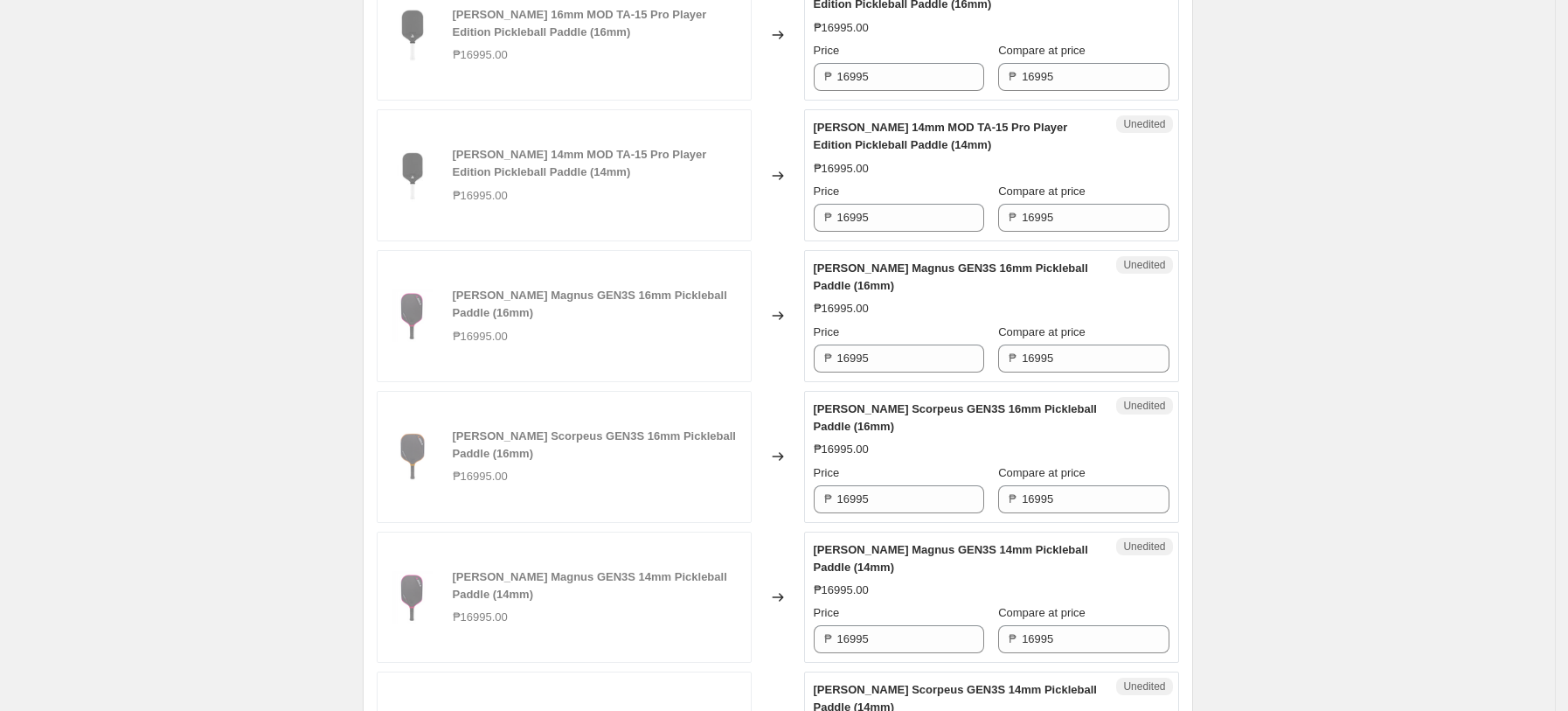 scroll, scrollTop: 556, scrollLeft: 0, axis: vertical 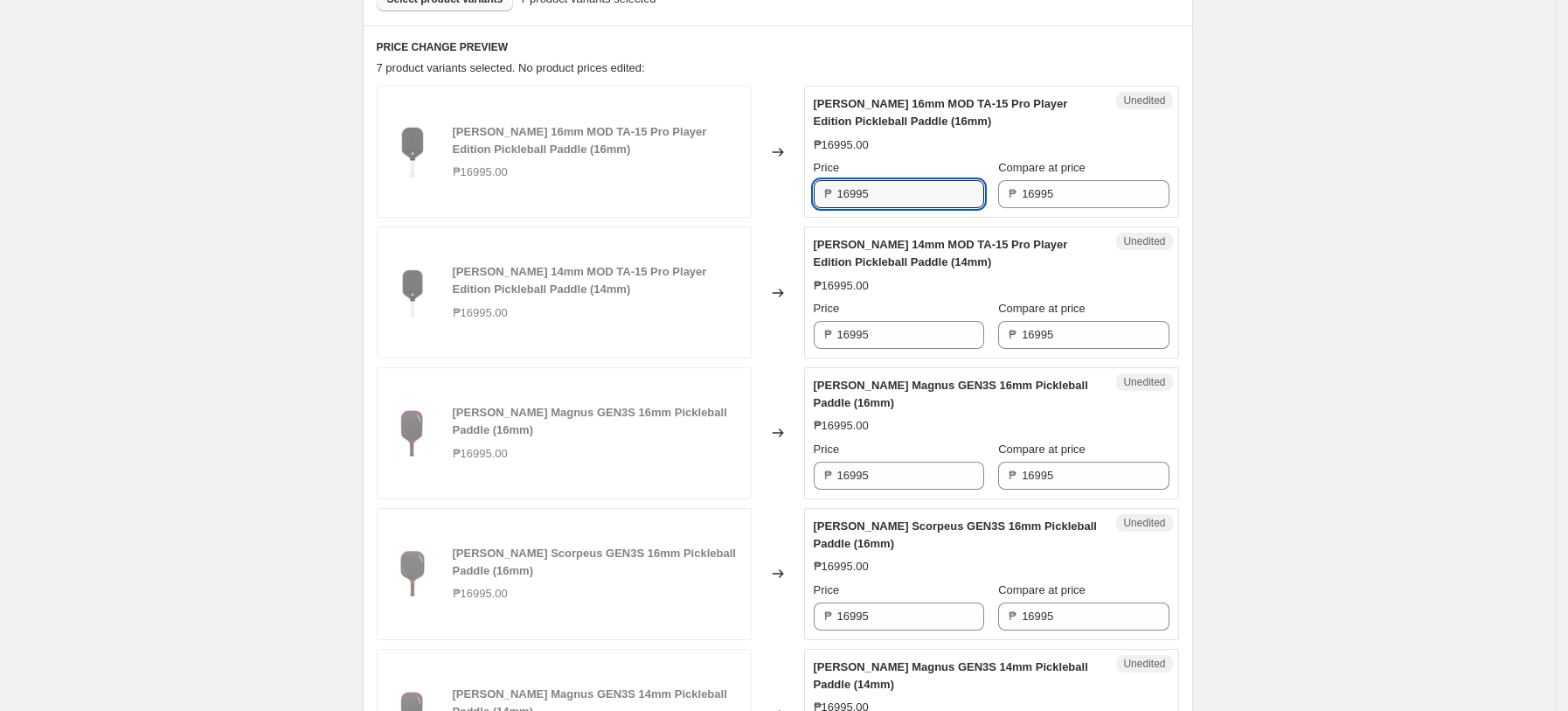drag, startPoint x: 889, startPoint y: 204, endPoint x: 758, endPoint y: 204, distance: 131 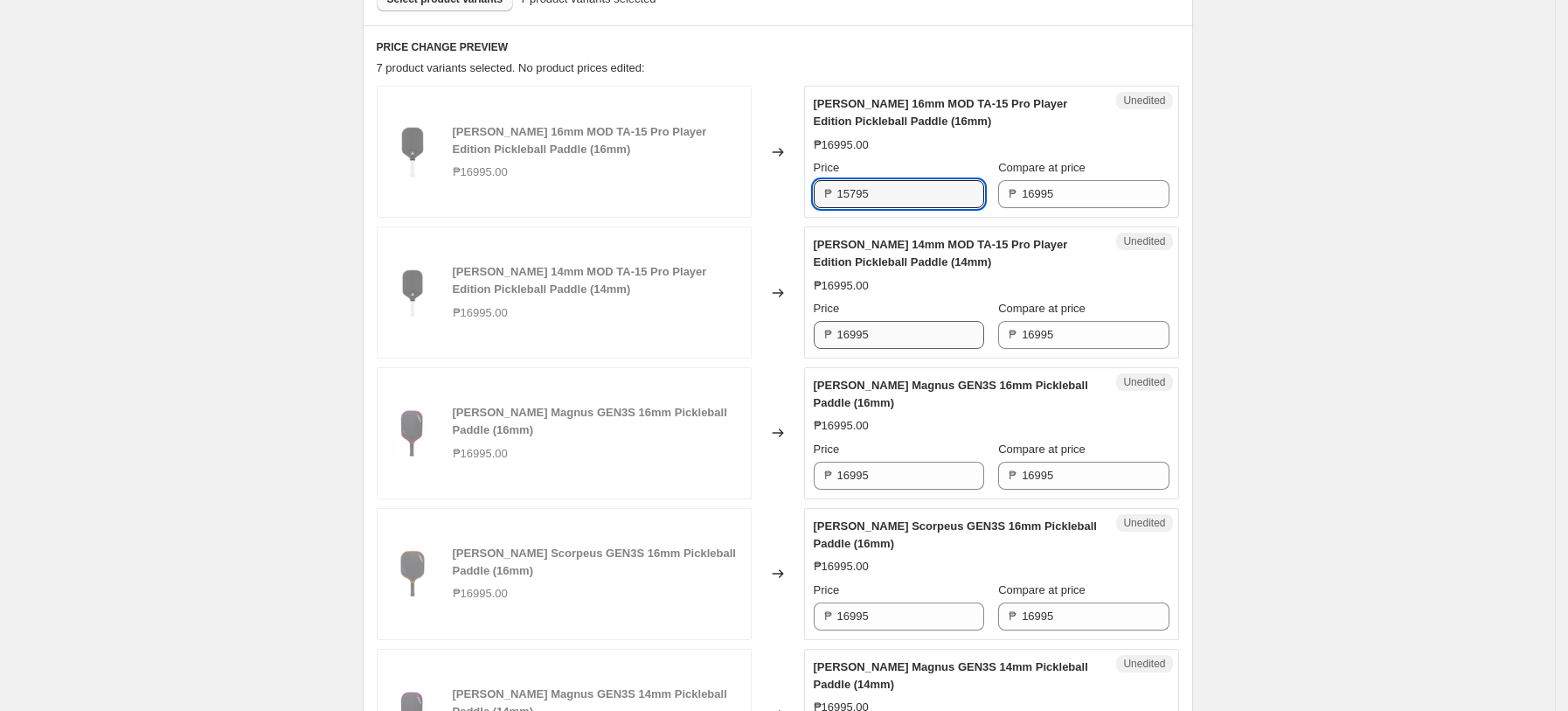 type on "15795" 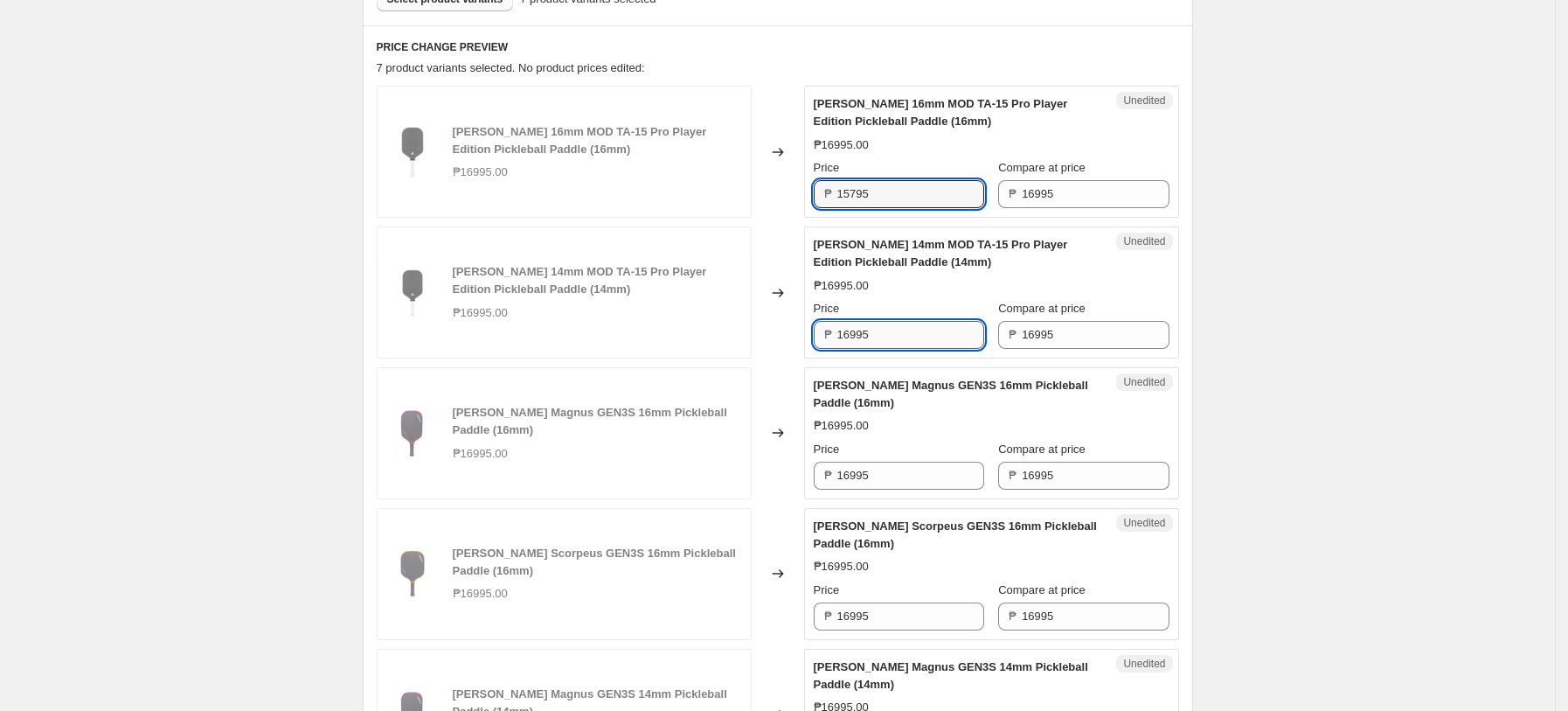 click on "16995" at bounding box center [911, 335] 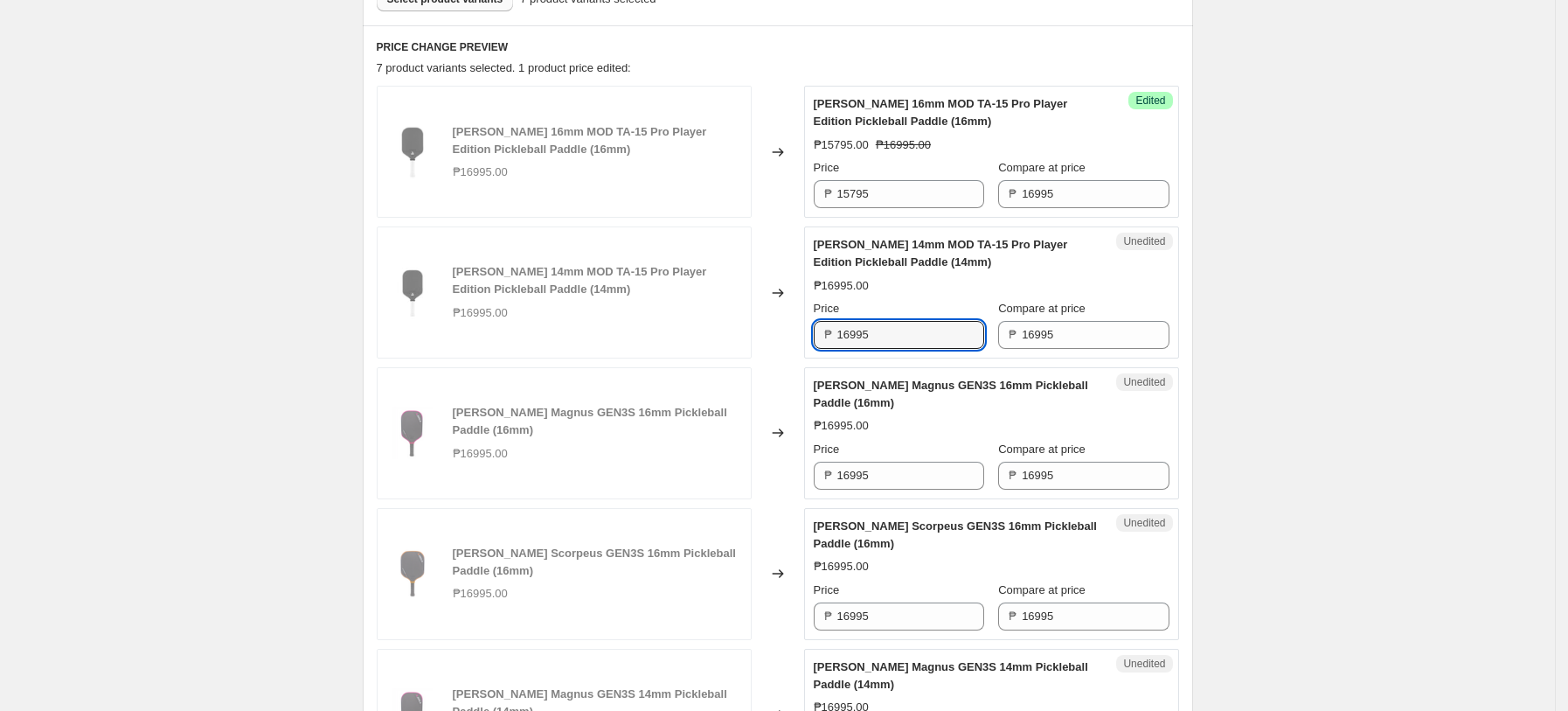 paste on "57" 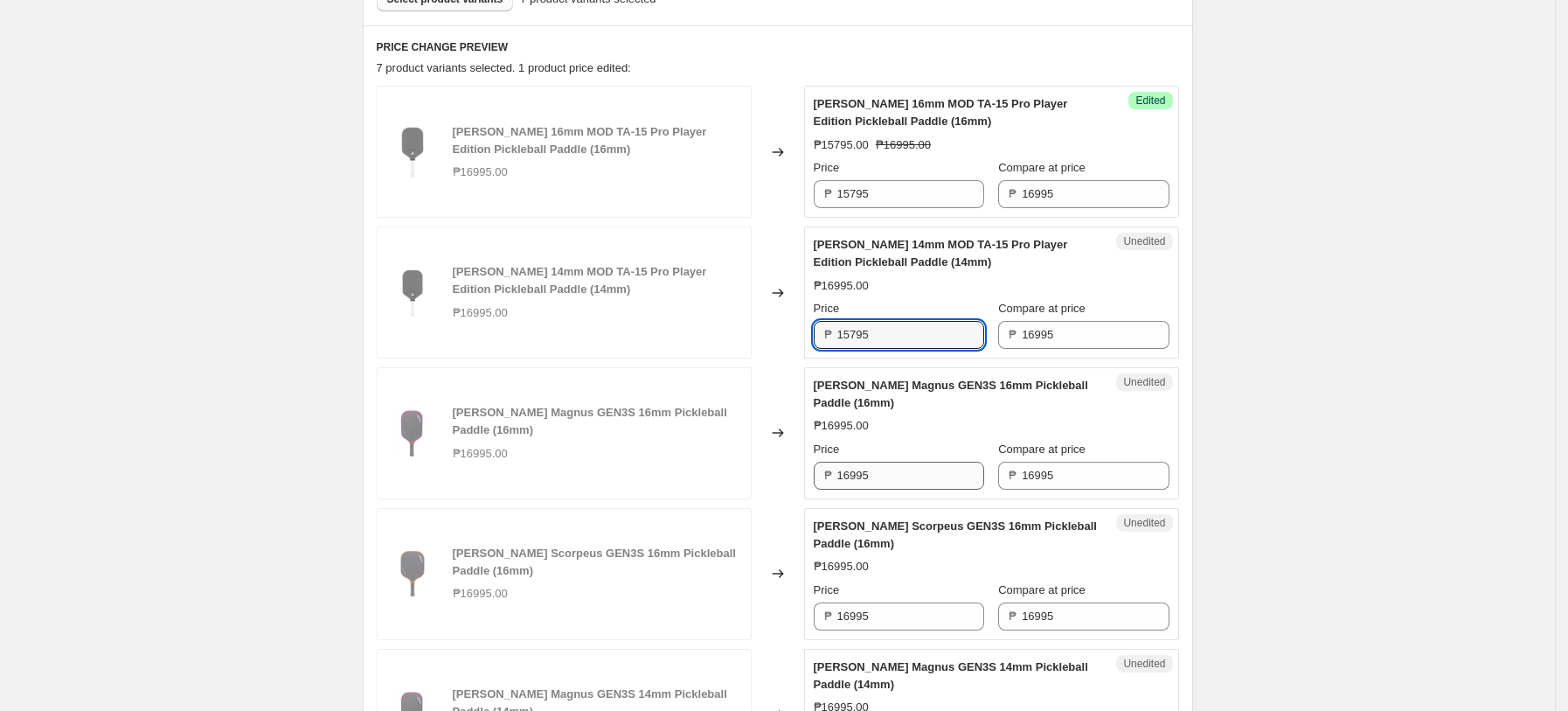 type on "15795" 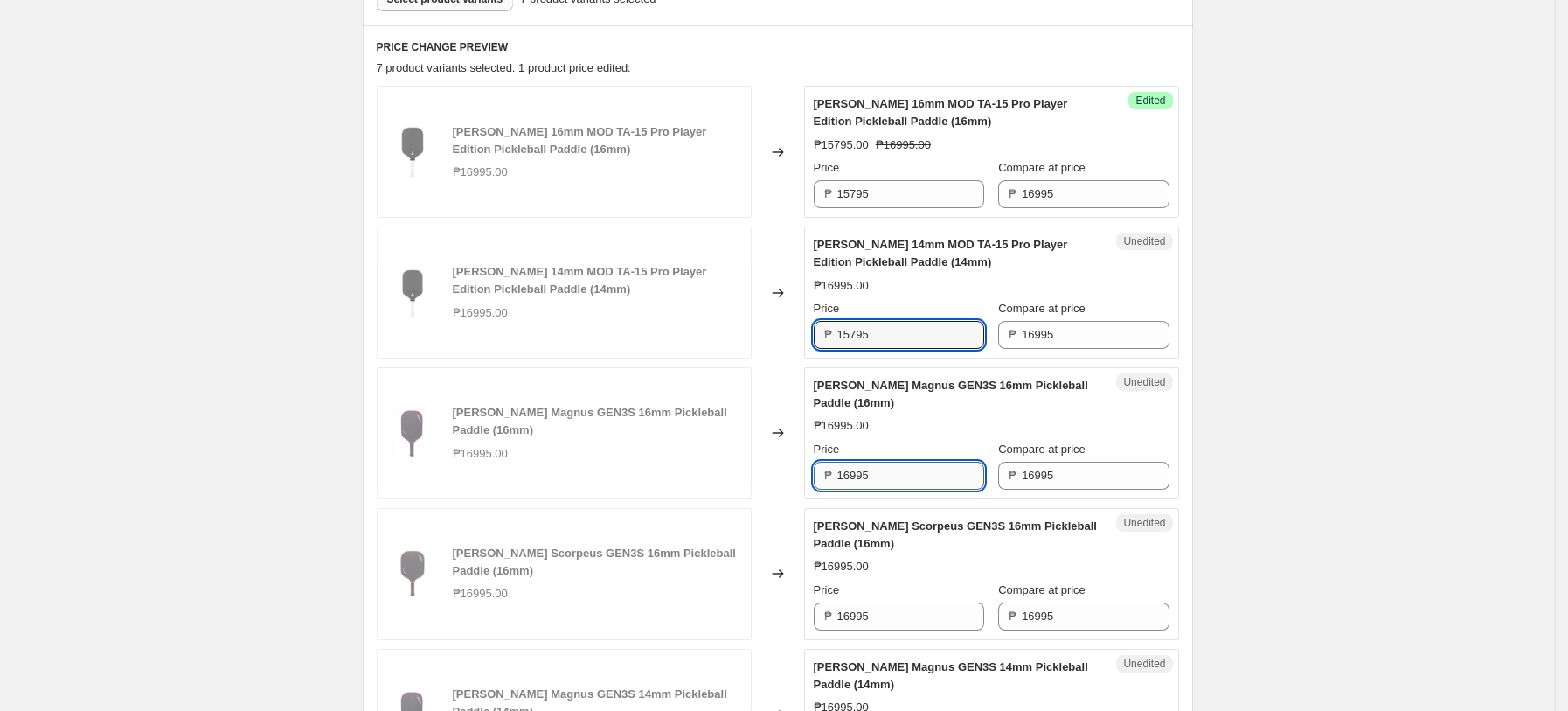 click on "16995" at bounding box center (911, 476) 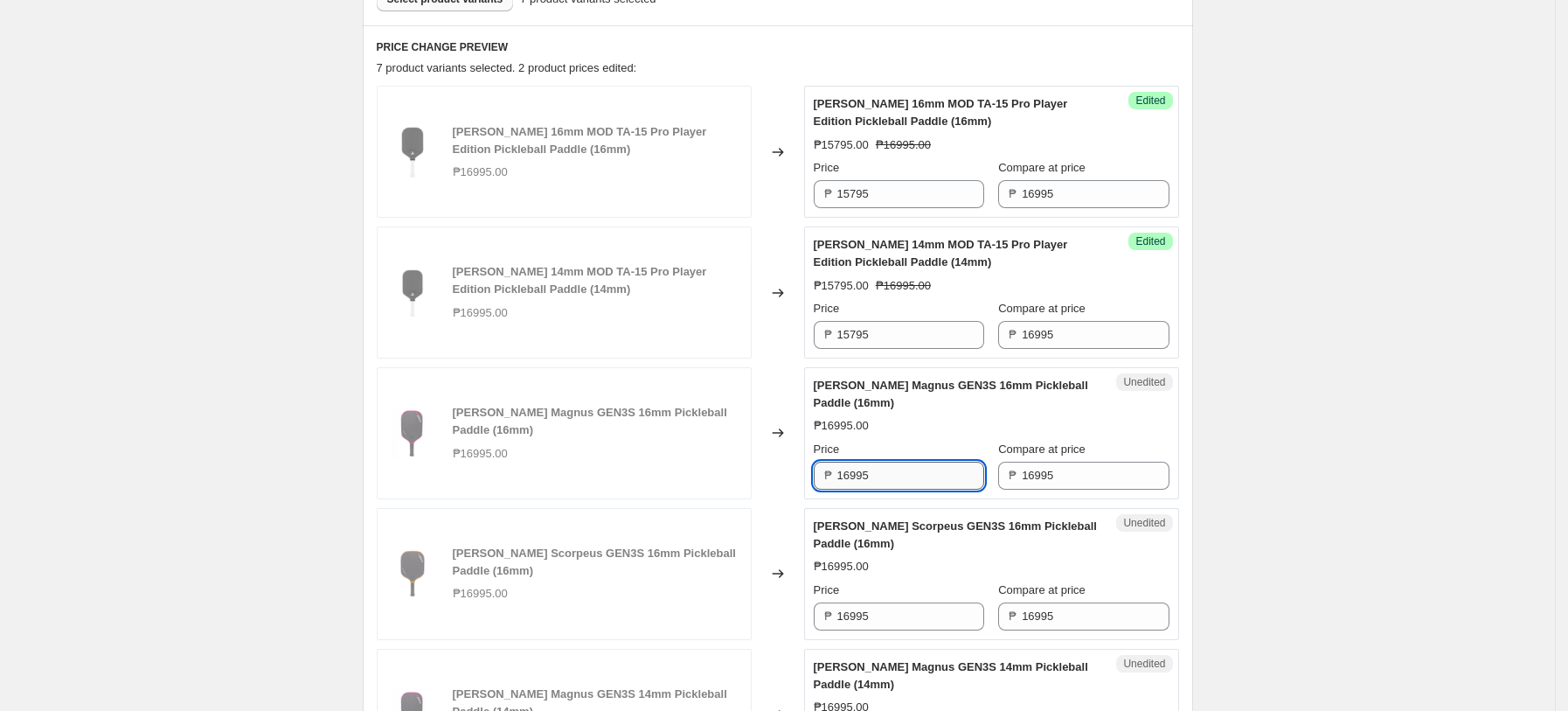 paste on "57" 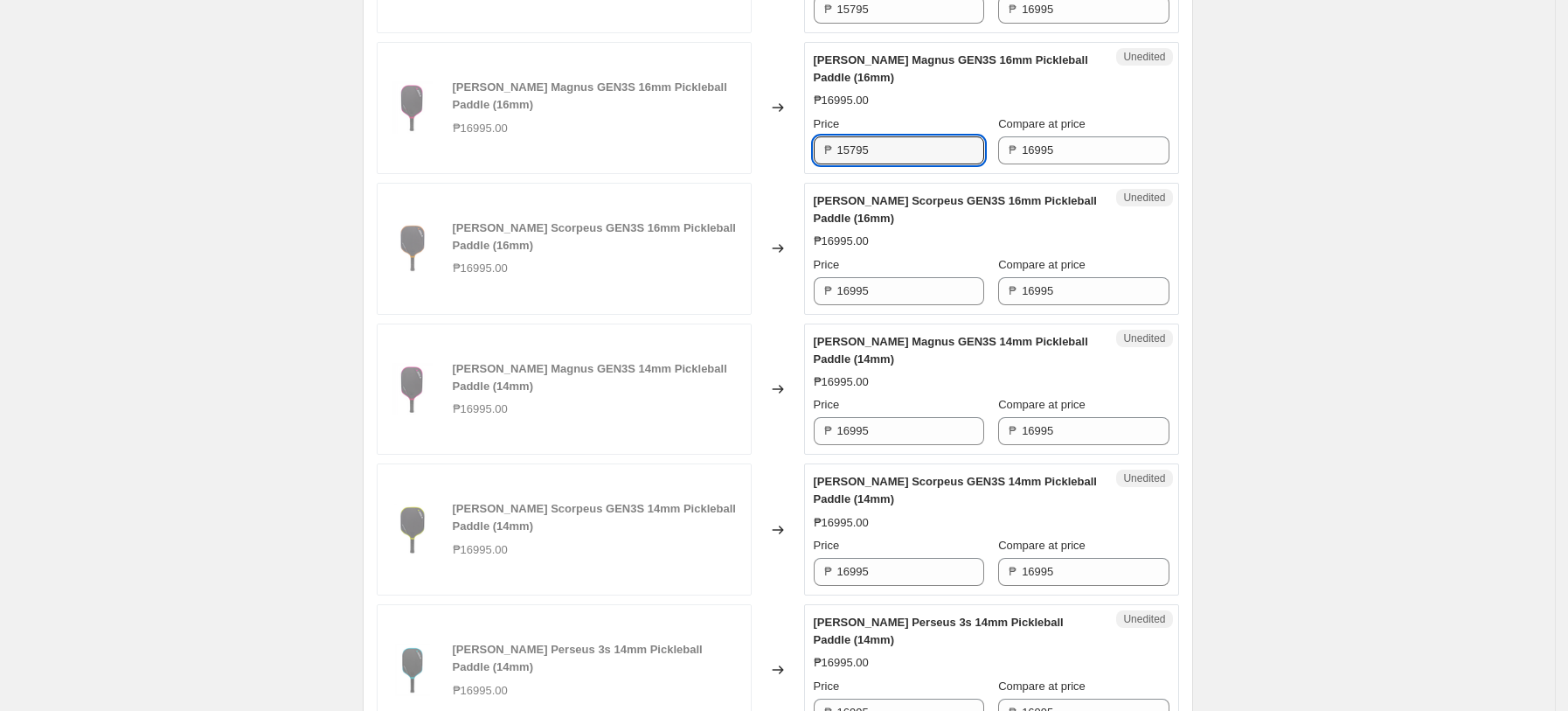 scroll, scrollTop: 906, scrollLeft: 0, axis: vertical 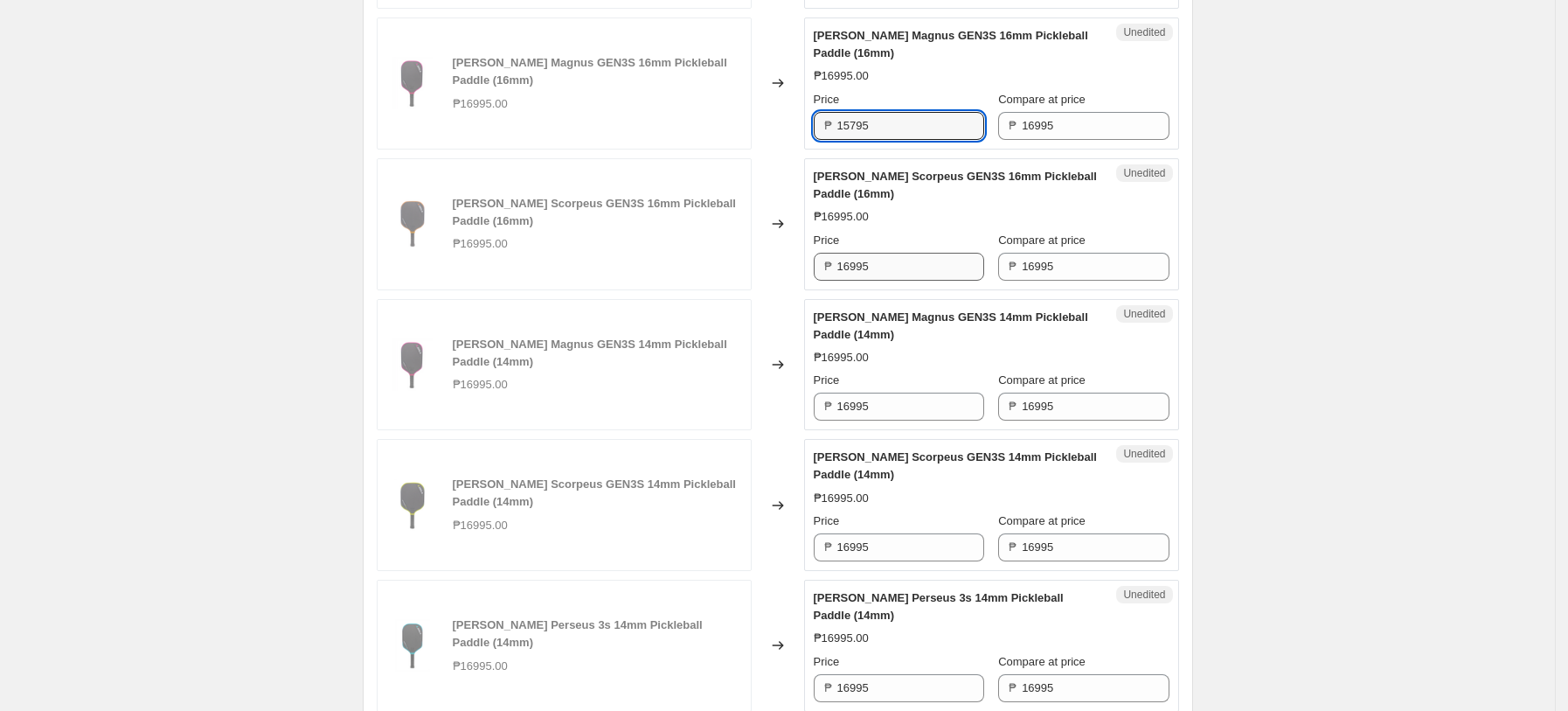 type on "15795" 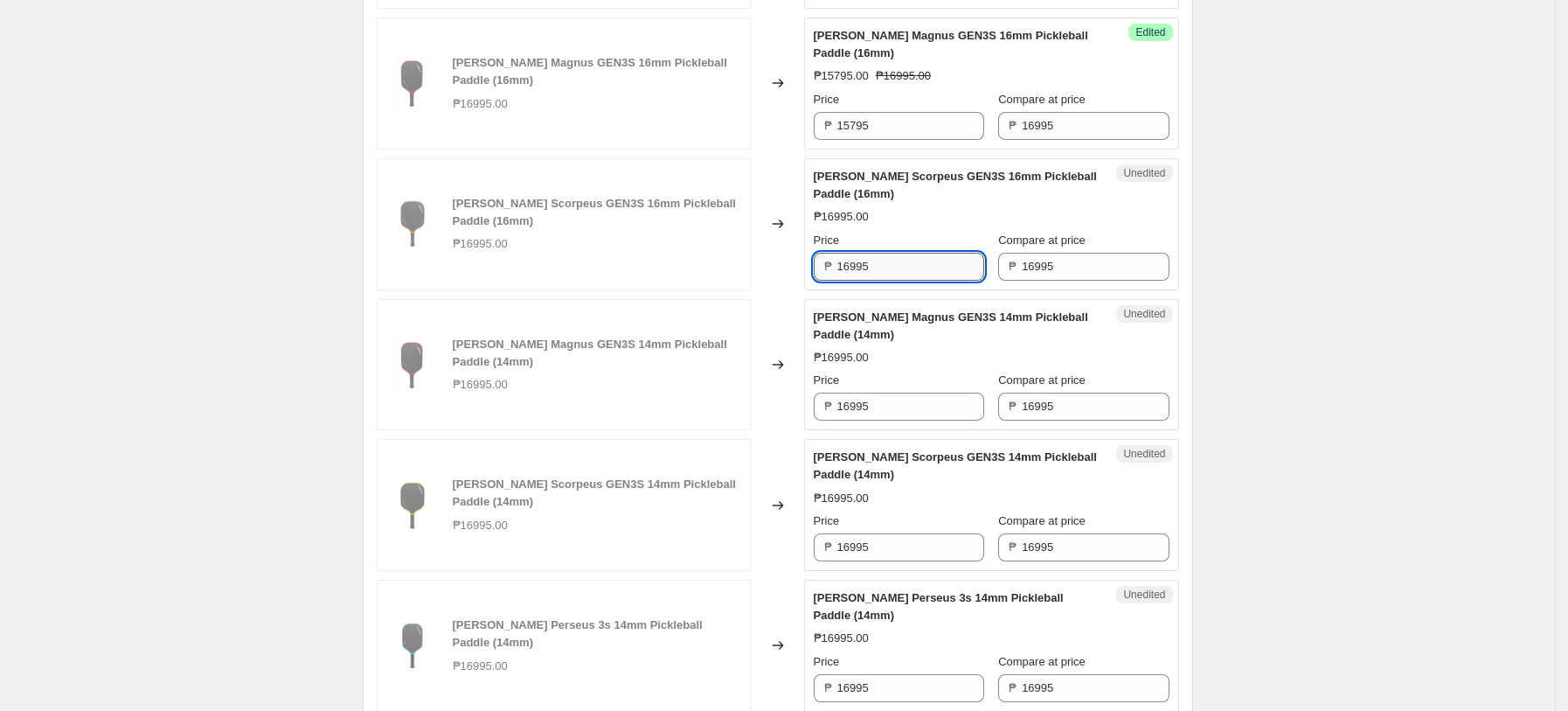 click on "16995" at bounding box center [911, 267] 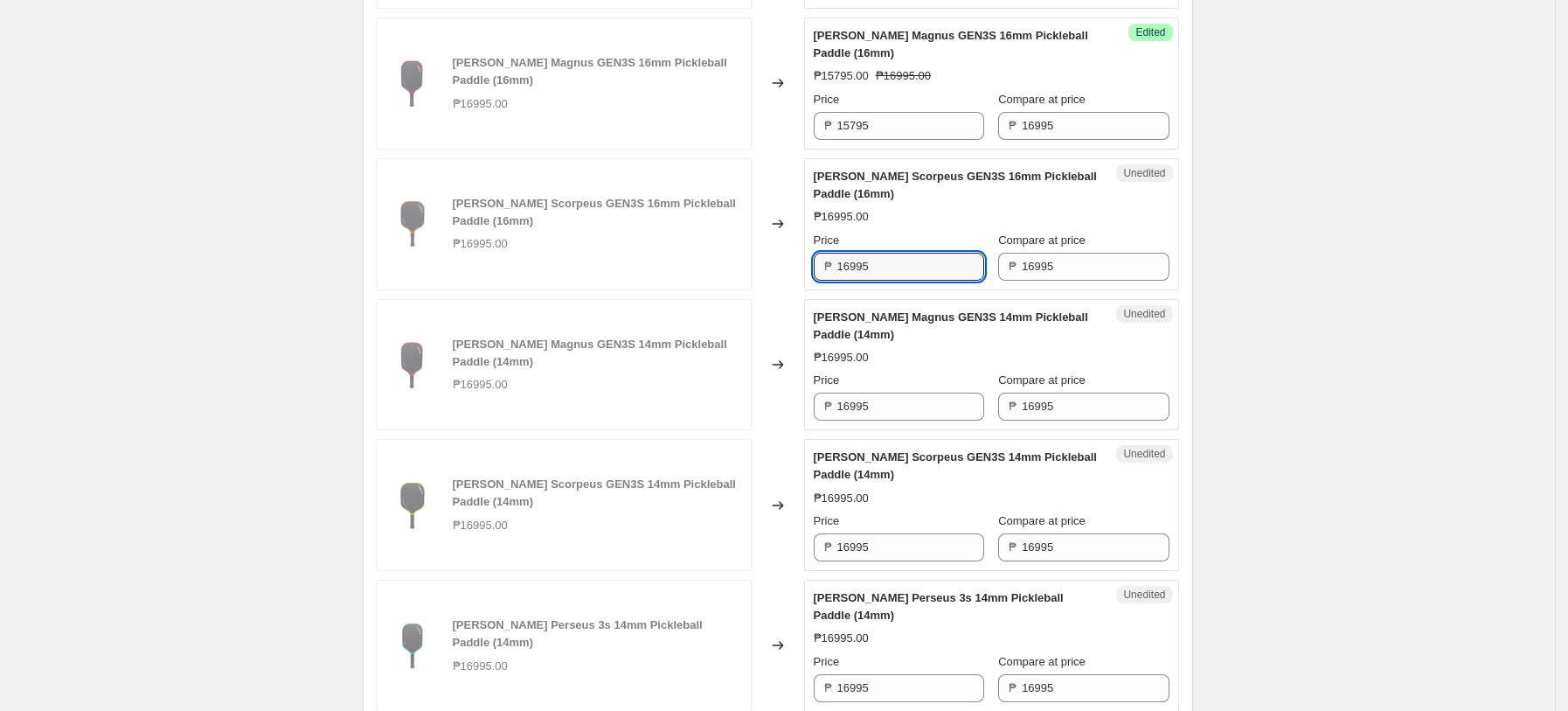 paste on "57" 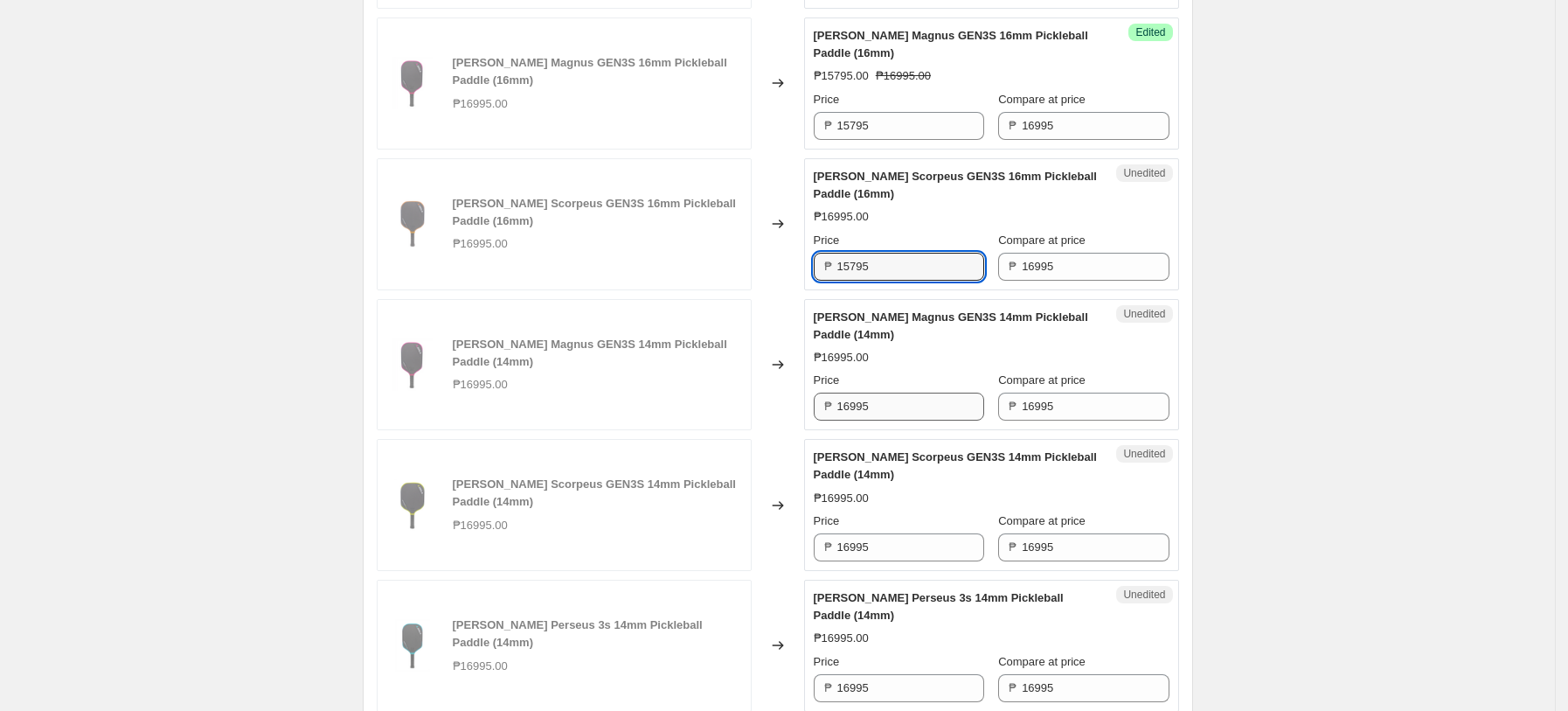 type on "15795" 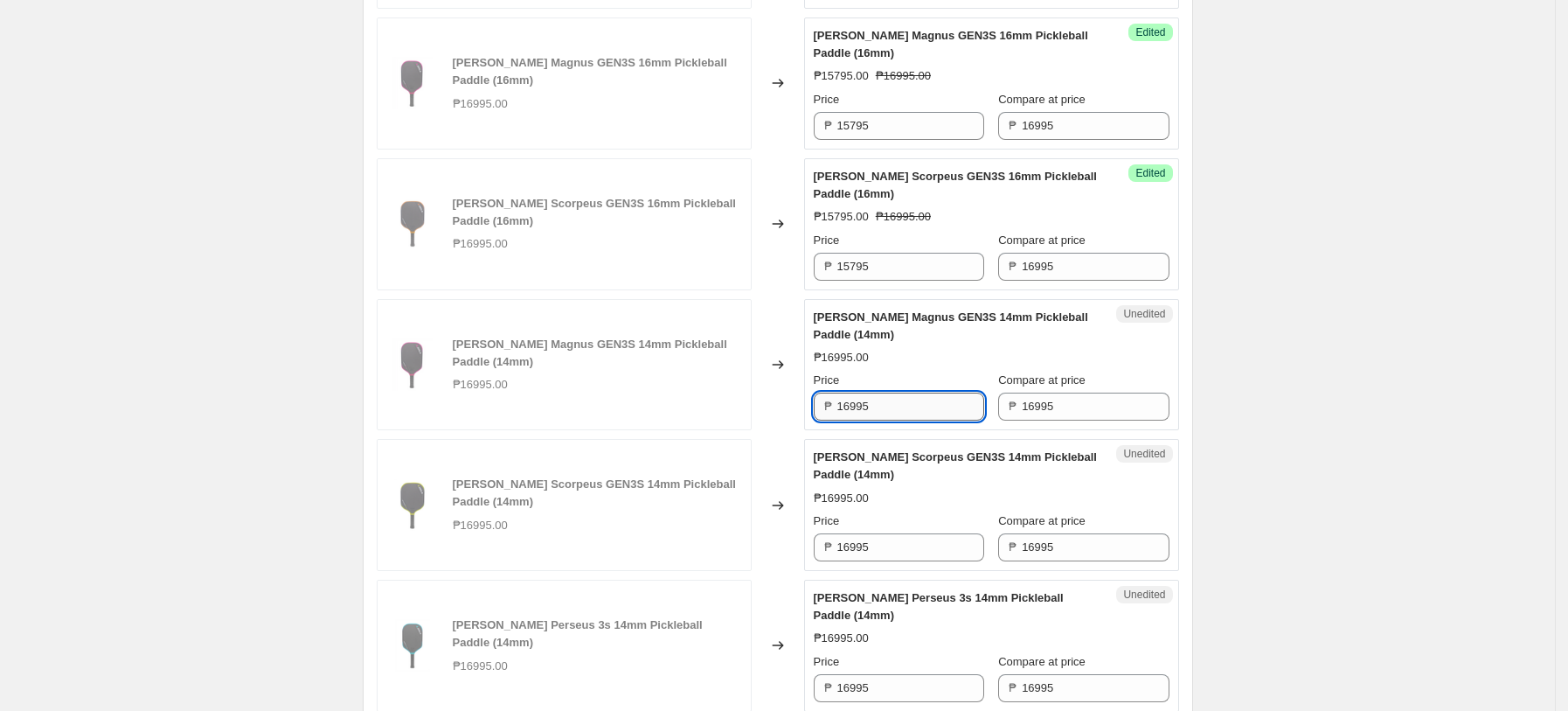 click on "16995" at bounding box center (911, 407) 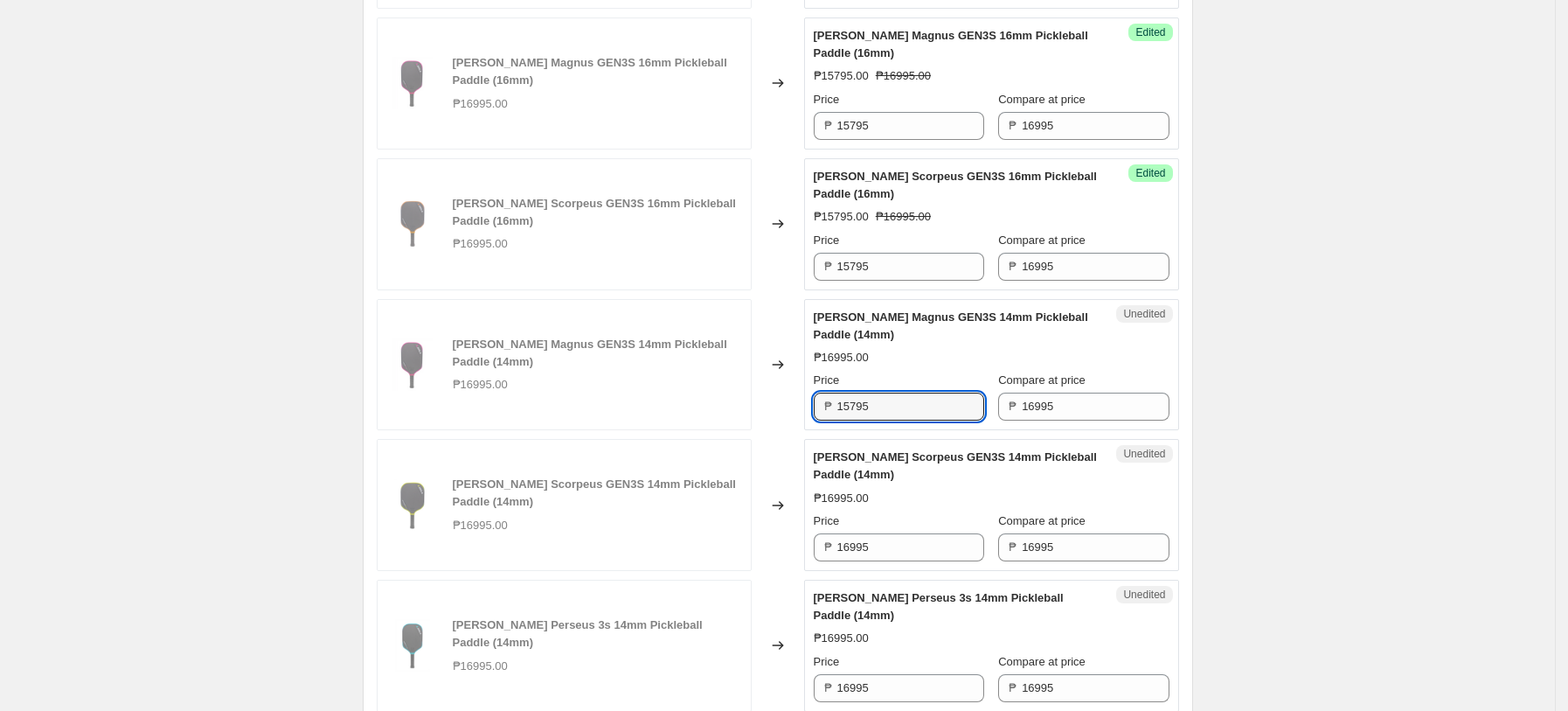 type on "15795" 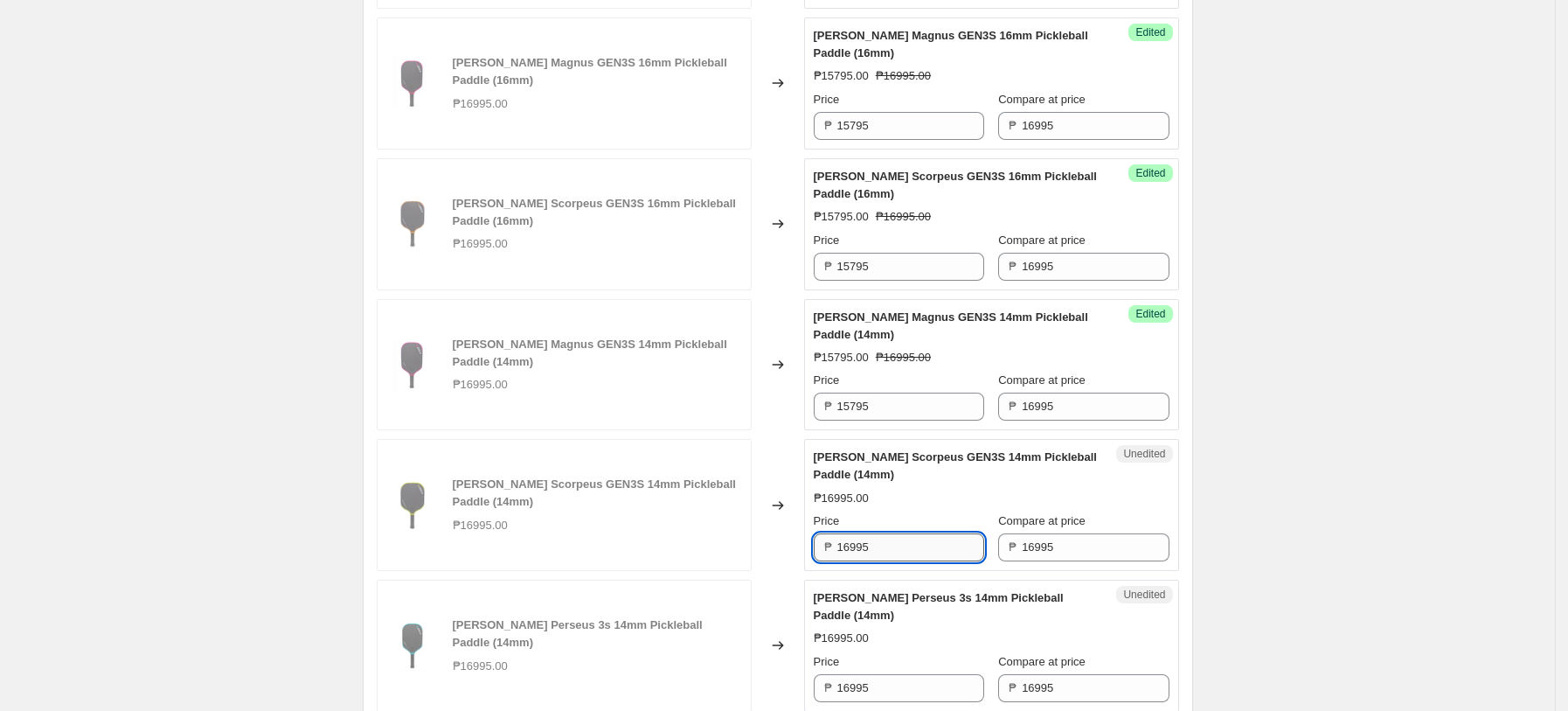 click on "16995" at bounding box center [911, 547] 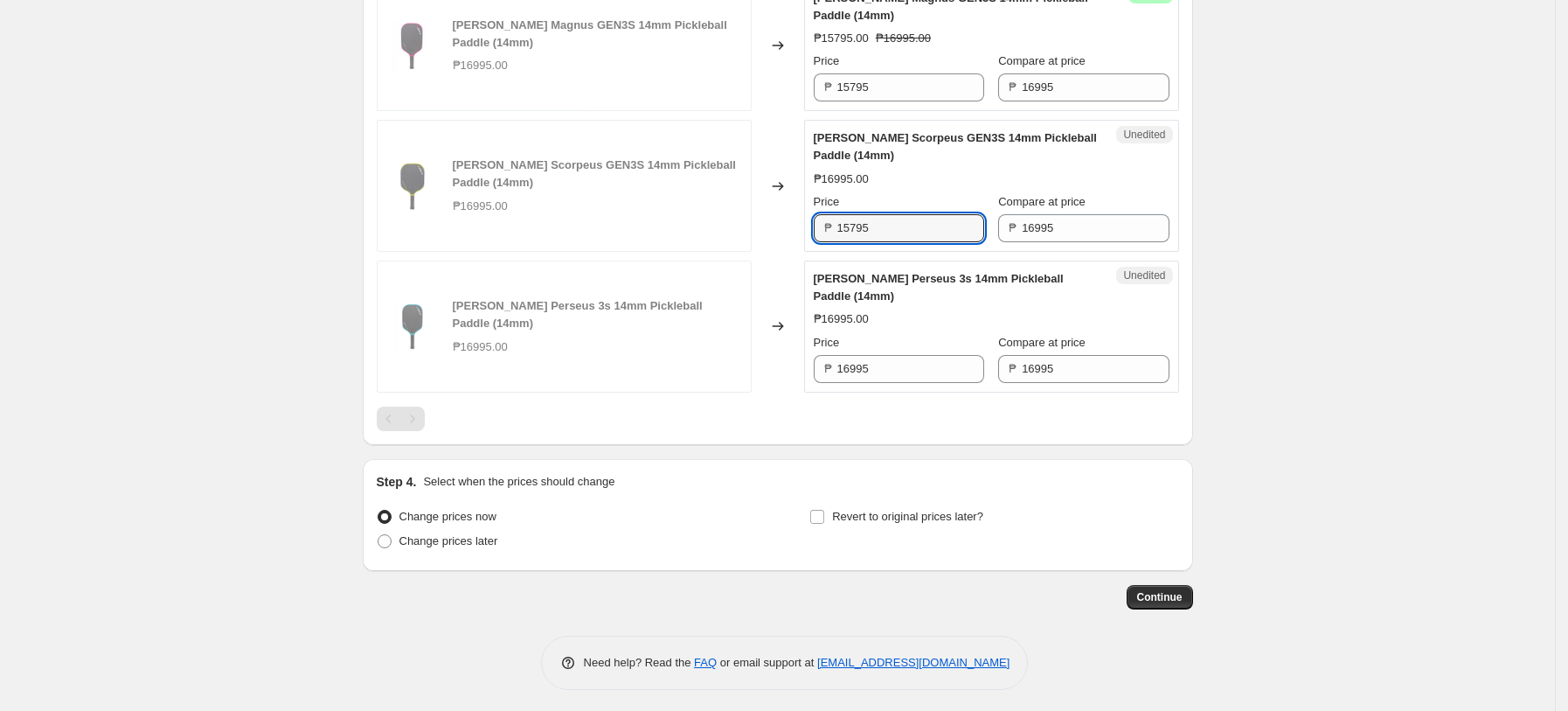 scroll, scrollTop: 1230, scrollLeft: 0, axis: vertical 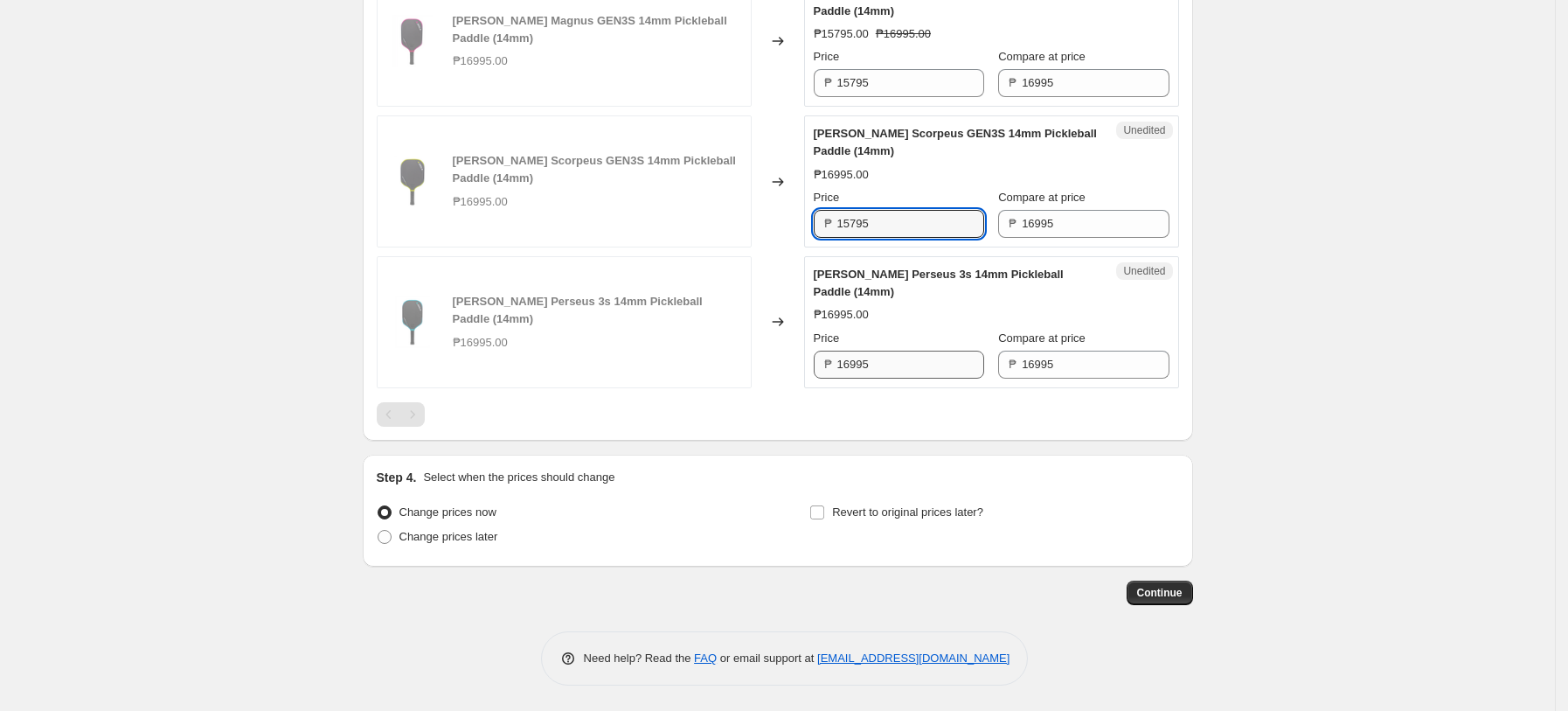 type on "15795" 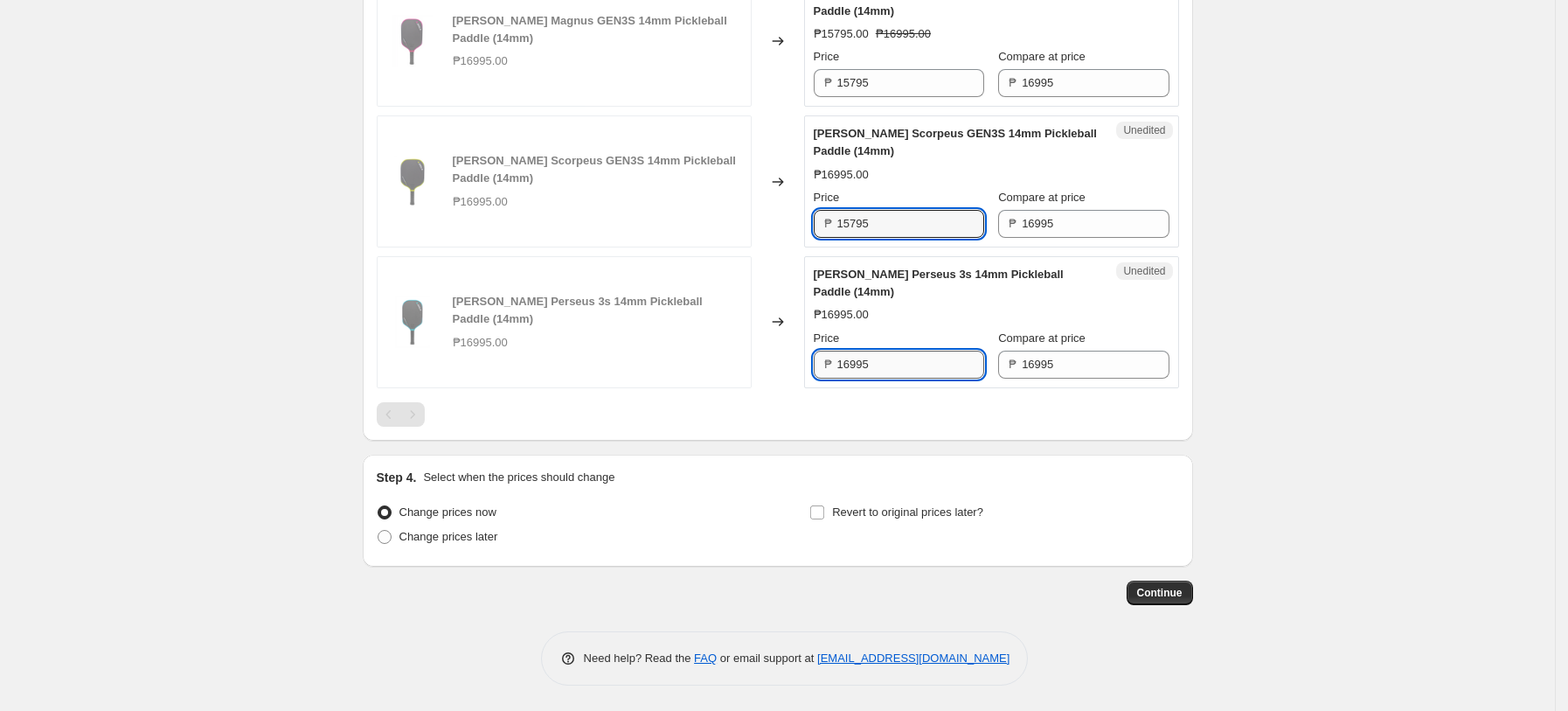 click on "16995" at bounding box center [911, 365] 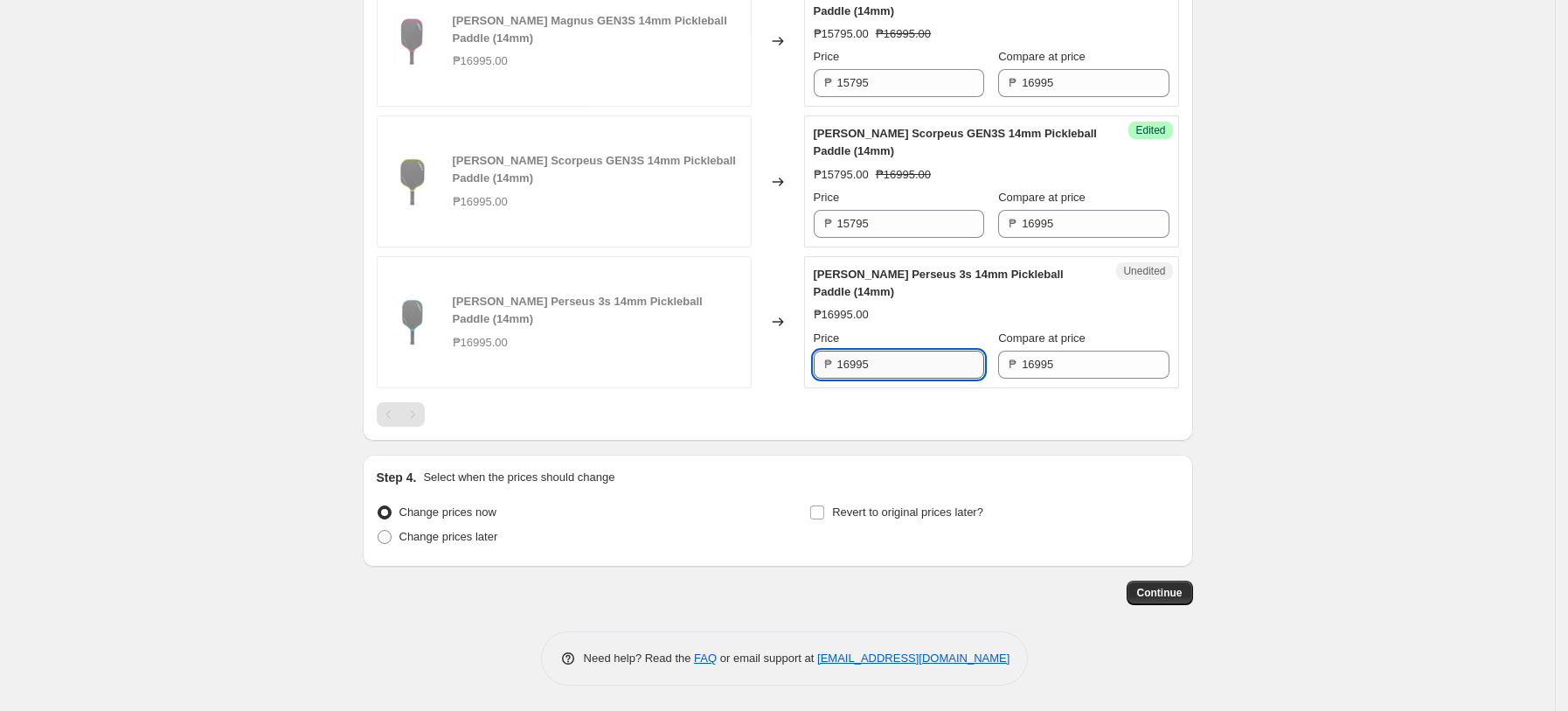 paste on "57" 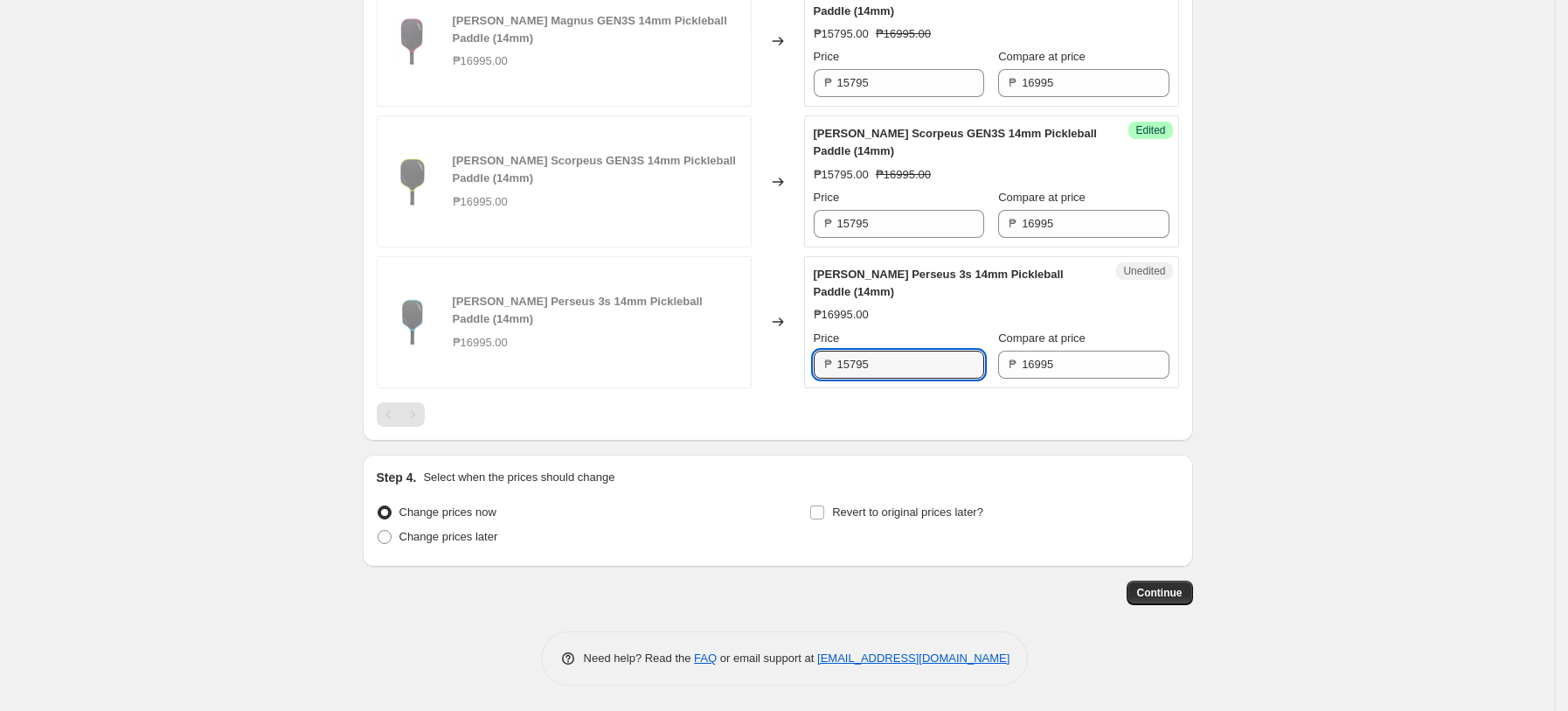type on "15795" 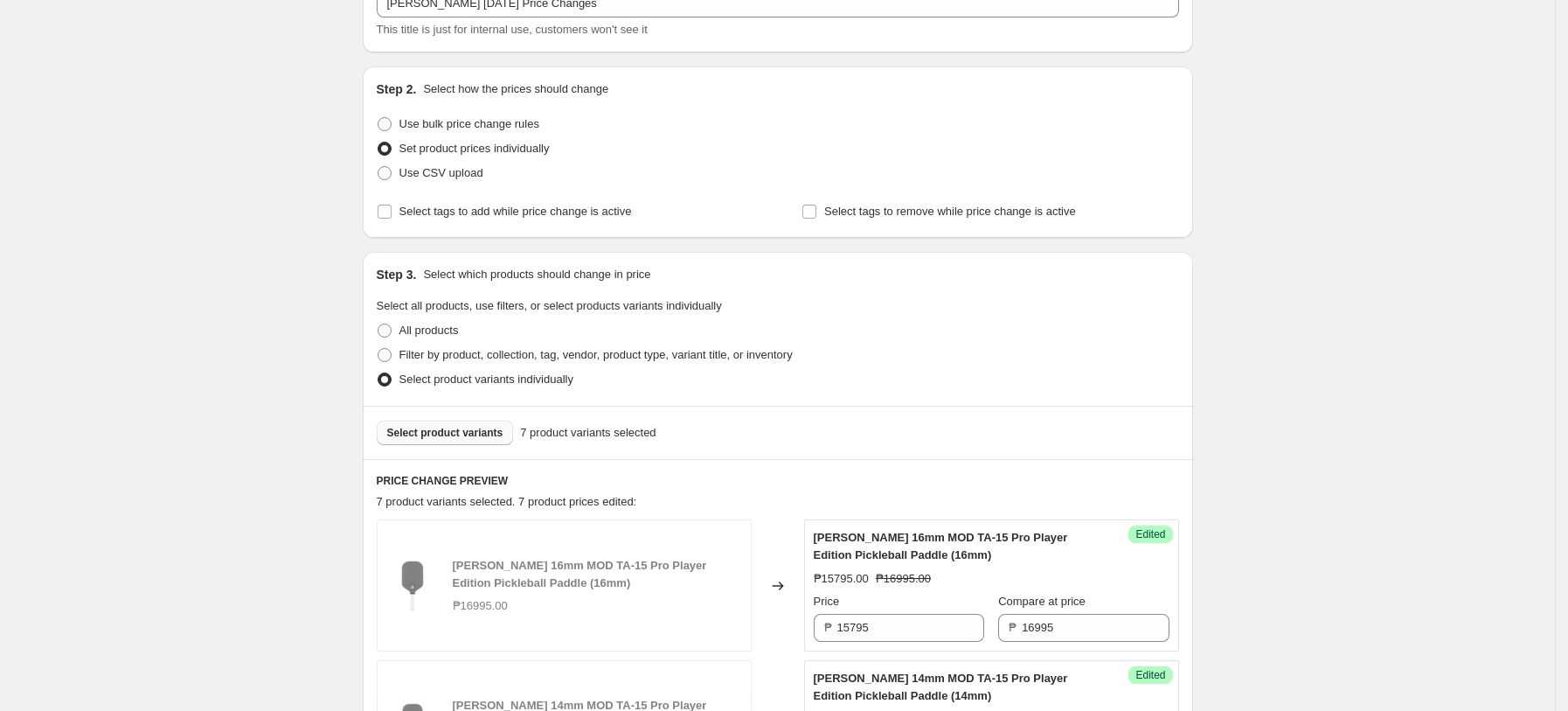 scroll, scrollTop: 116, scrollLeft: 0, axis: vertical 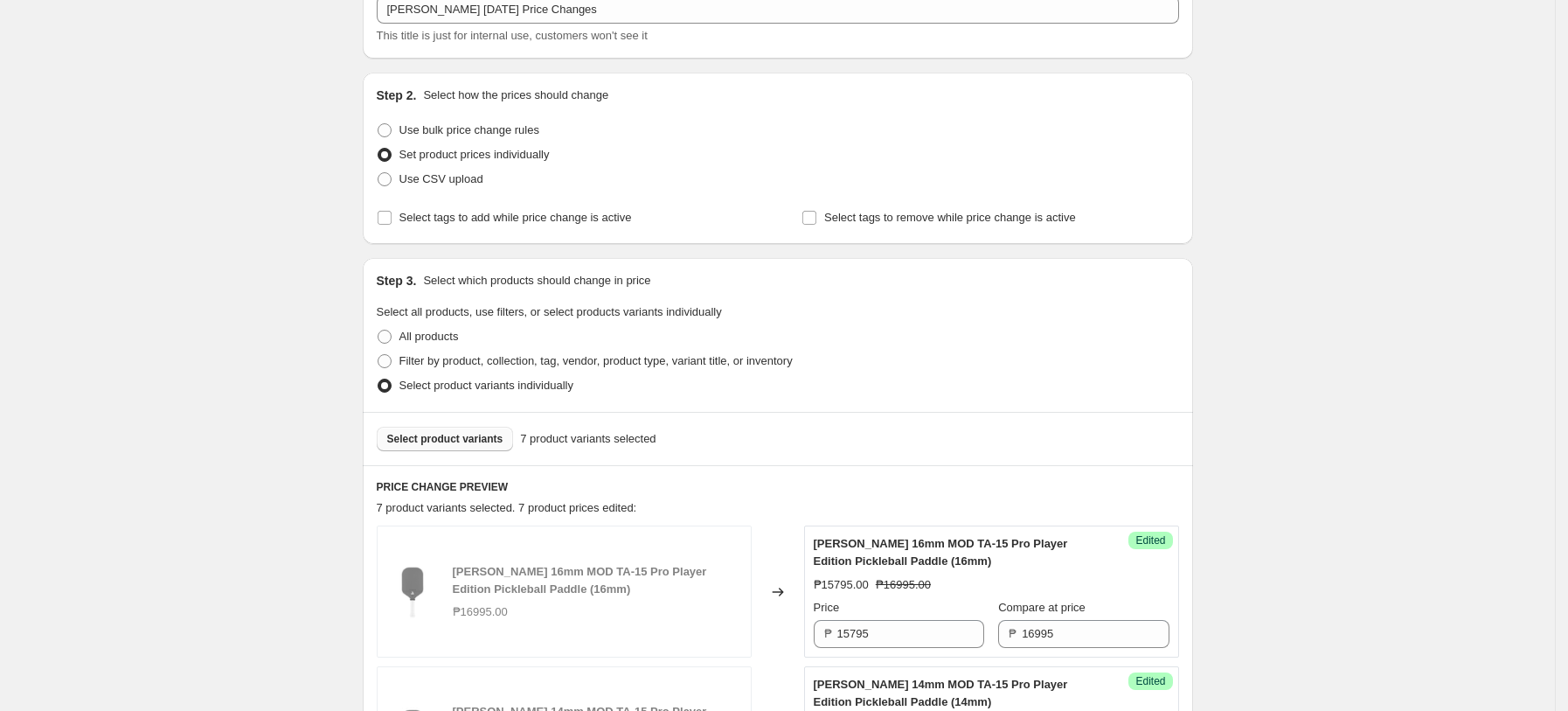 click on "Select product variants" at bounding box center (445, 439) 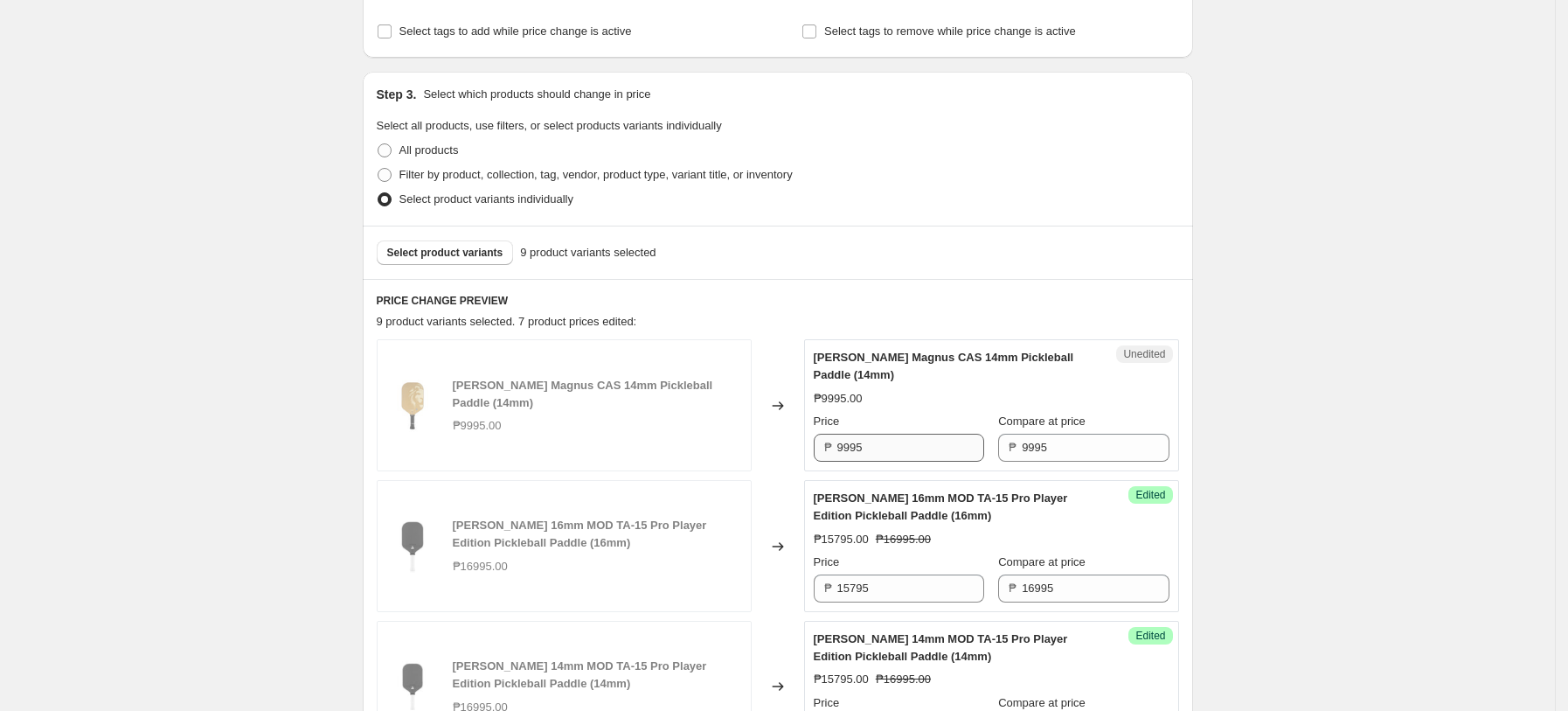 scroll, scrollTop: 233, scrollLeft: 0, axis: vertical 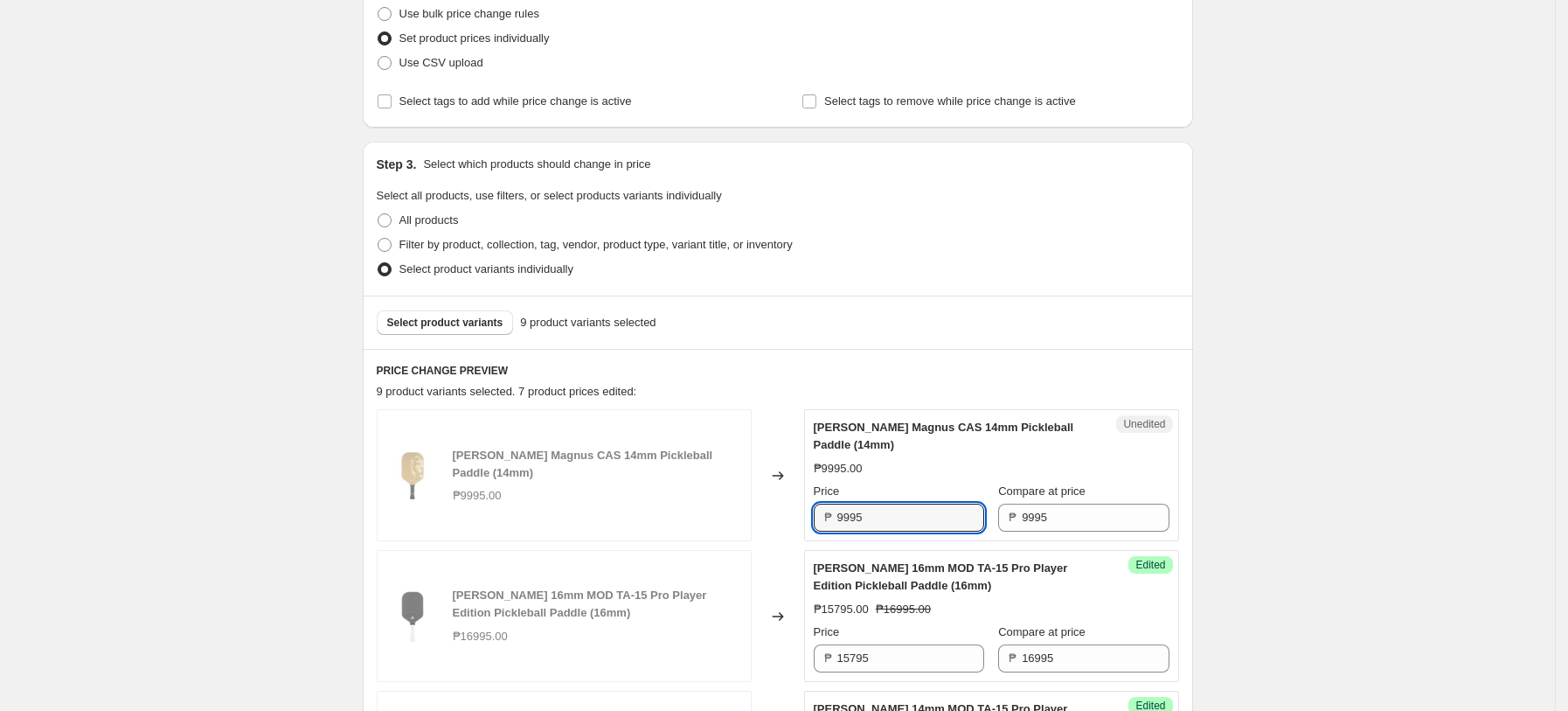 drag, startPoint x: 885, startPoint y: 511, endPoint x: 568, endPoint y: 486, distance: 317.98428 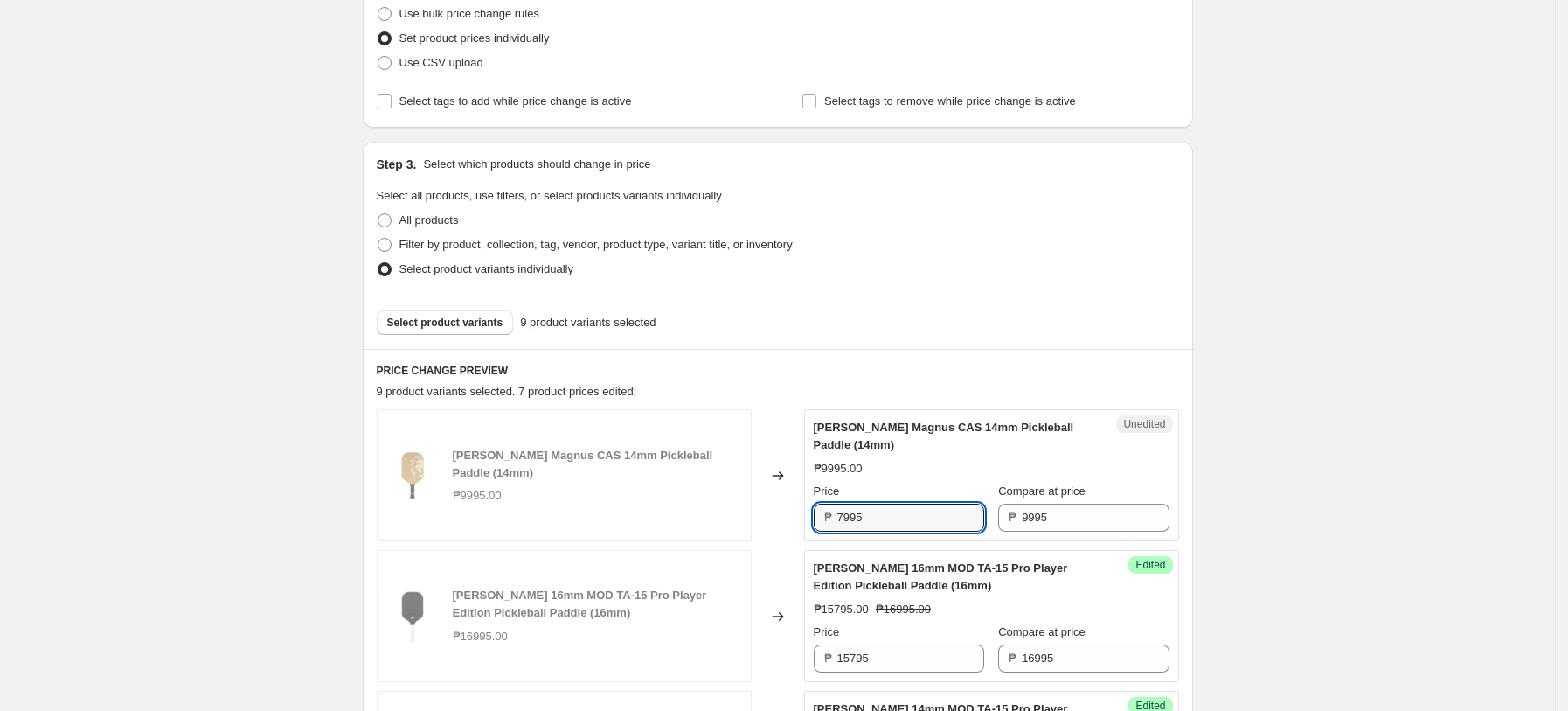 type on "7995" 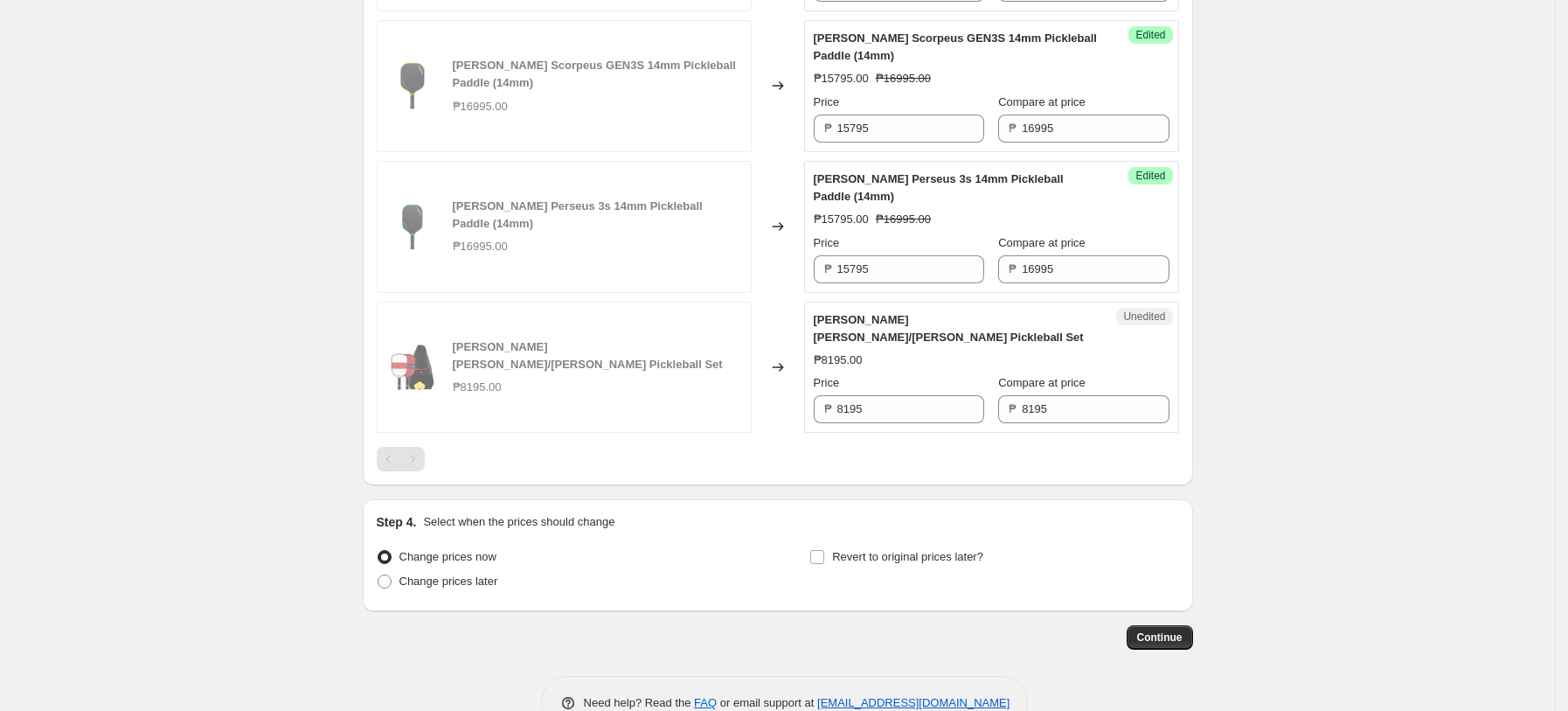 scroll, scrollTop: 1494, scrollLeft: 0, axis: vertical 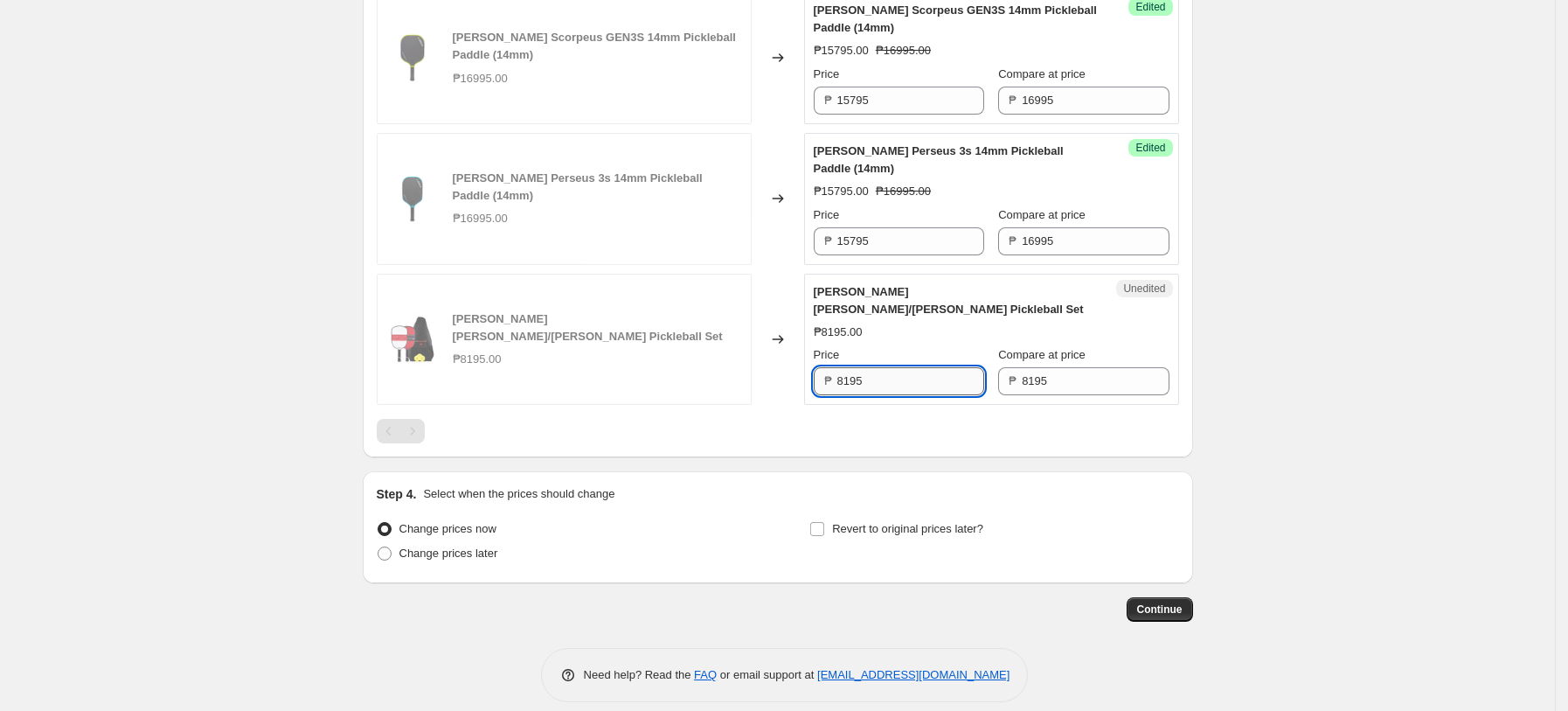 click on "8195" at bounding box center (911, 381) 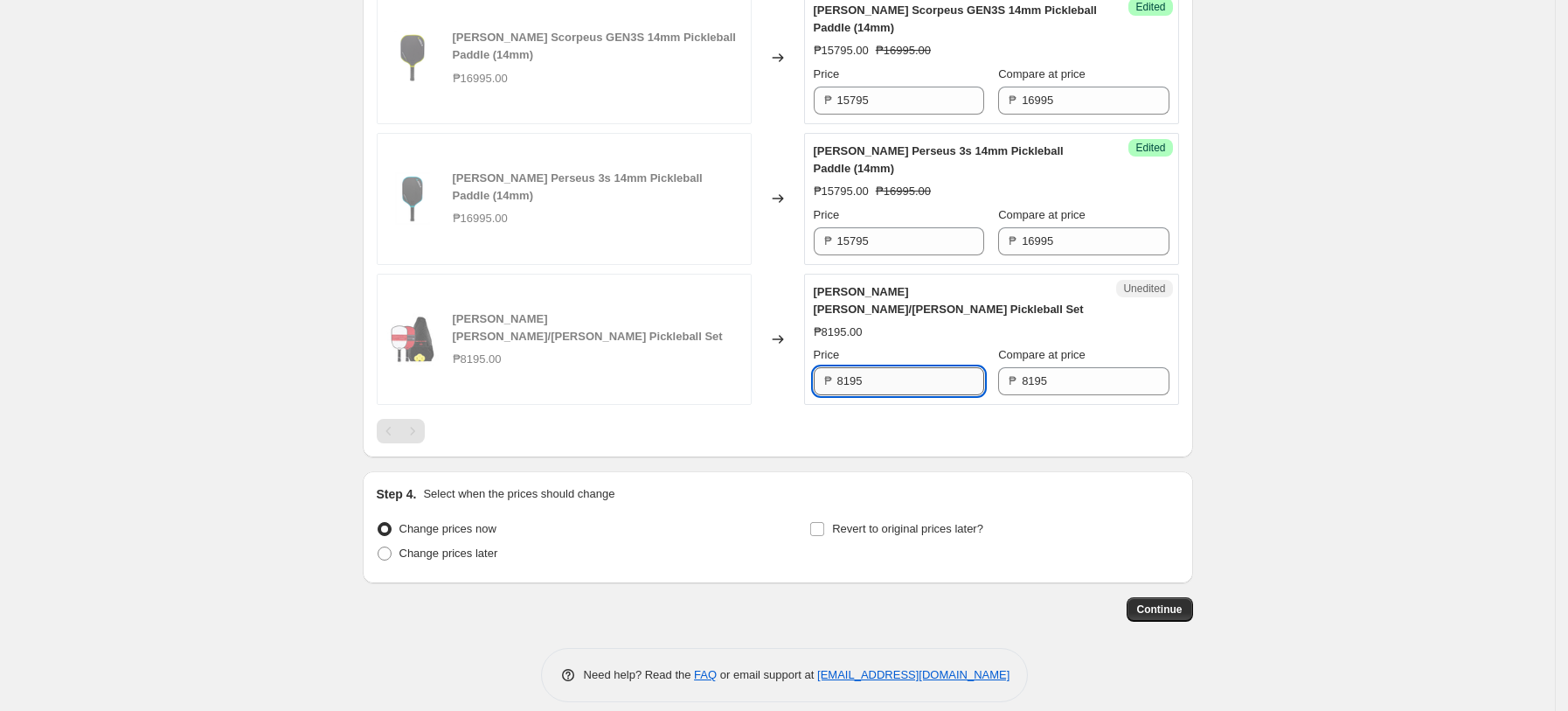 paste on "79" 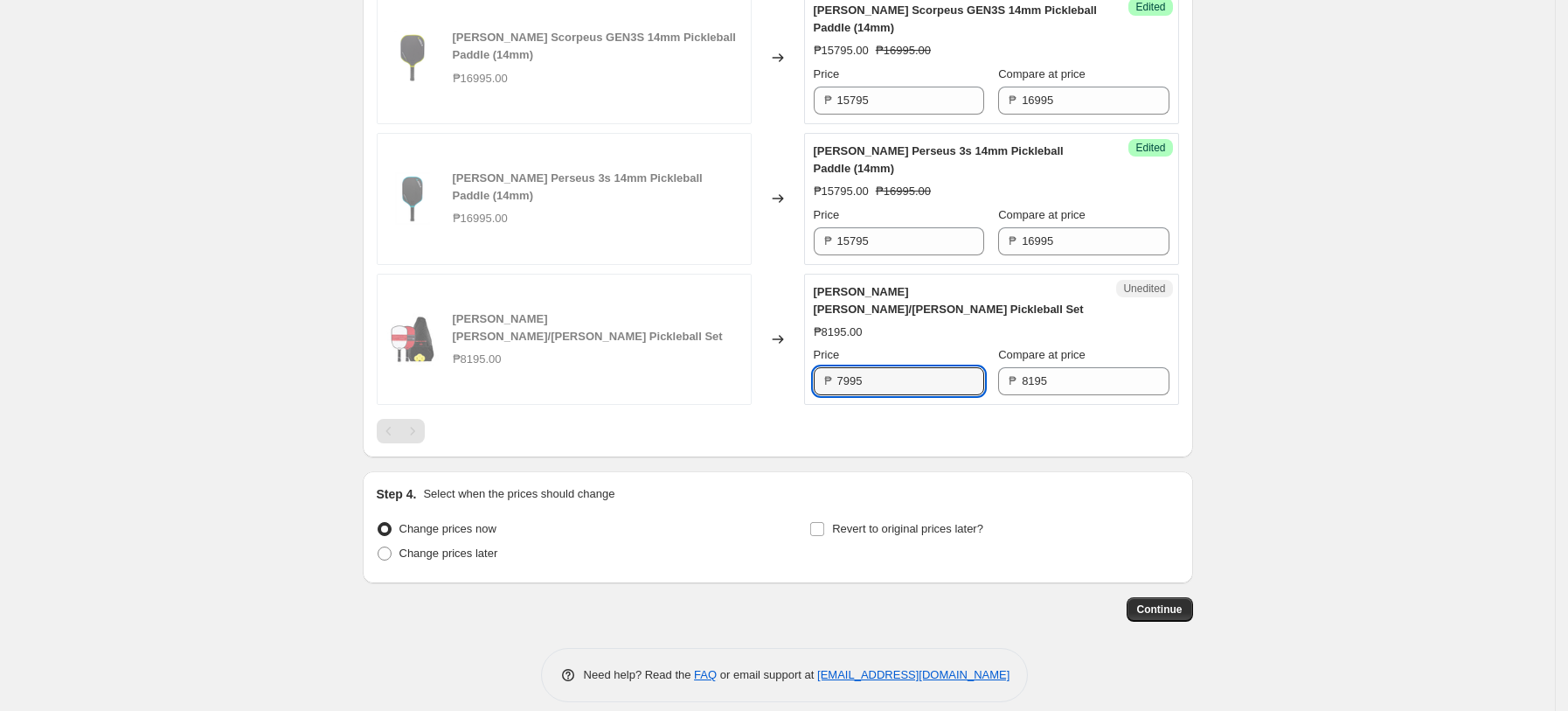 type on "7995" 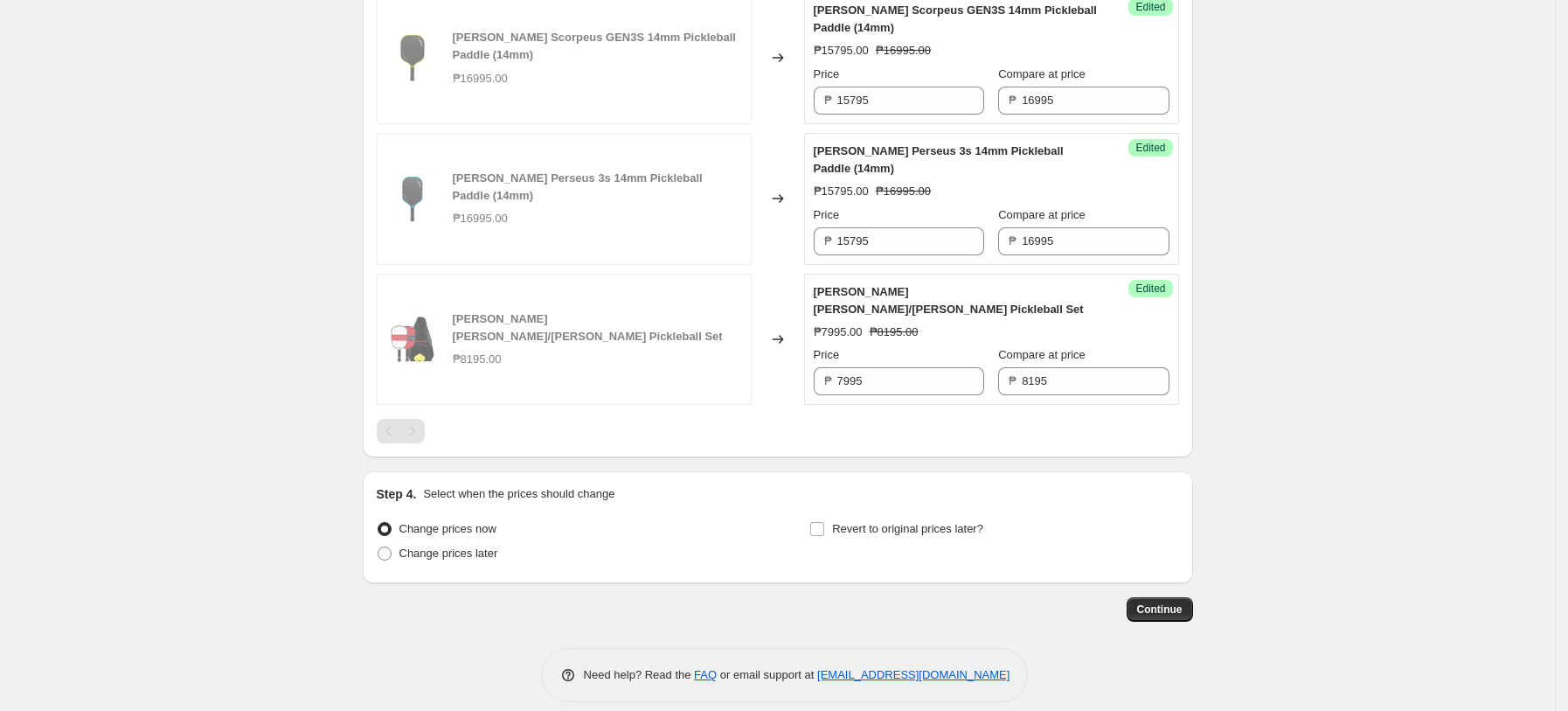 click on "Create new price change job. This page is ready Create new price change job Draft Step 1. Optionally give your price change job a title (eg "March 30% off sale on boots") JOOLA Batch 2 July Price Changes This title is just for internal use, customers won't see it Step 2. Select how the prices should change Use bulk price change rules Set product prices individually Use CSV upload Select tags to add while price change is active Select tags to remove while price change is active Step 3. Select which products should change in price Select all products, use filters, or select products variants individually All products Filter by product, collection, tag, vendor, product type, variant title, or inventory Select product variants individually Select product variants 9   product variants selected PRICE CHANGE PREVIEW 9 product variants selected. 9 product prices edited: JOOLA Tyson McGuffin Magnus CAS 14mm Pickleball Paddle (14mm) ₱9995.00 Changed to Success Edited ₱7995.00 ₱9995.00 Price ₱ 7995 ₱ 9995 ₱" at bounding box center (777, -383) 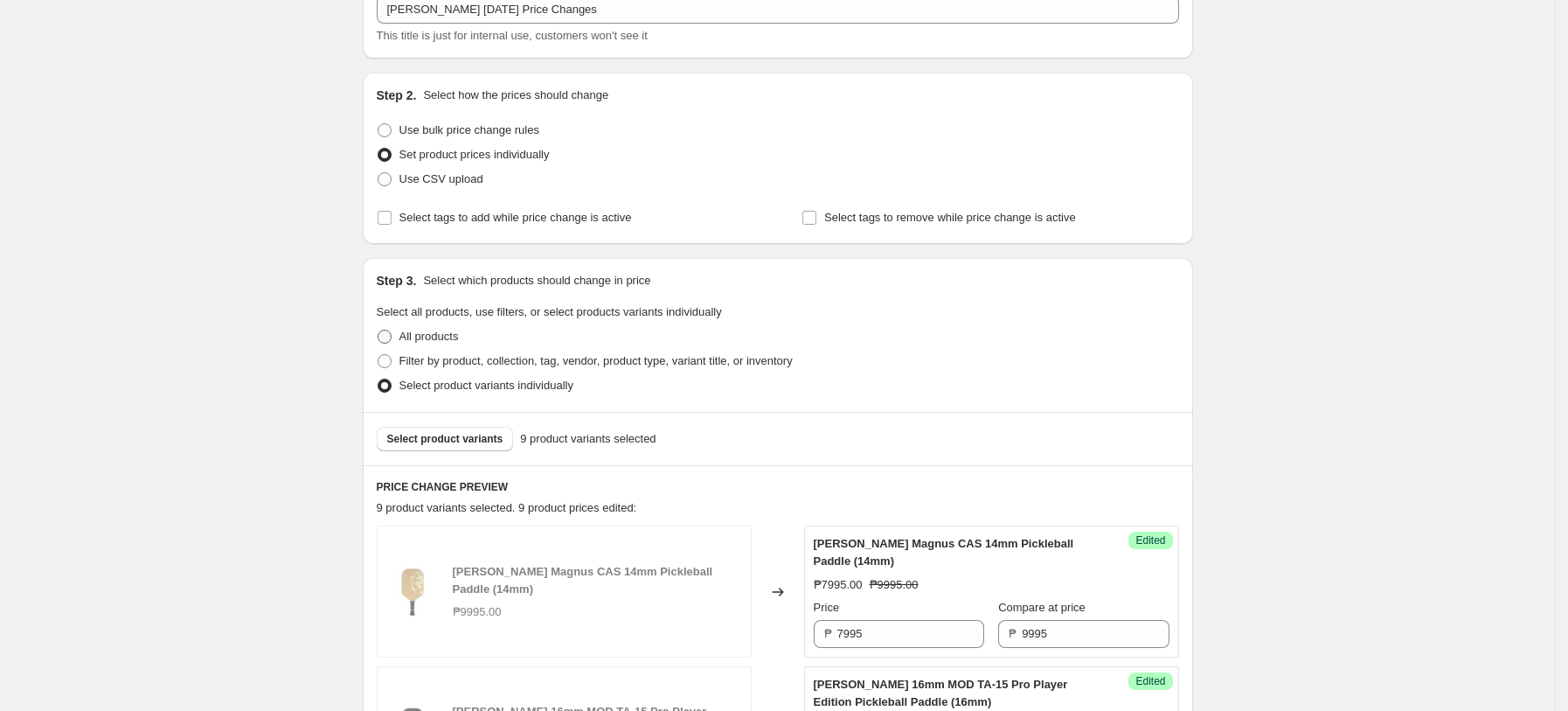 scroll, scrollTop: 350, scrollLeft: 0, axis: vertical 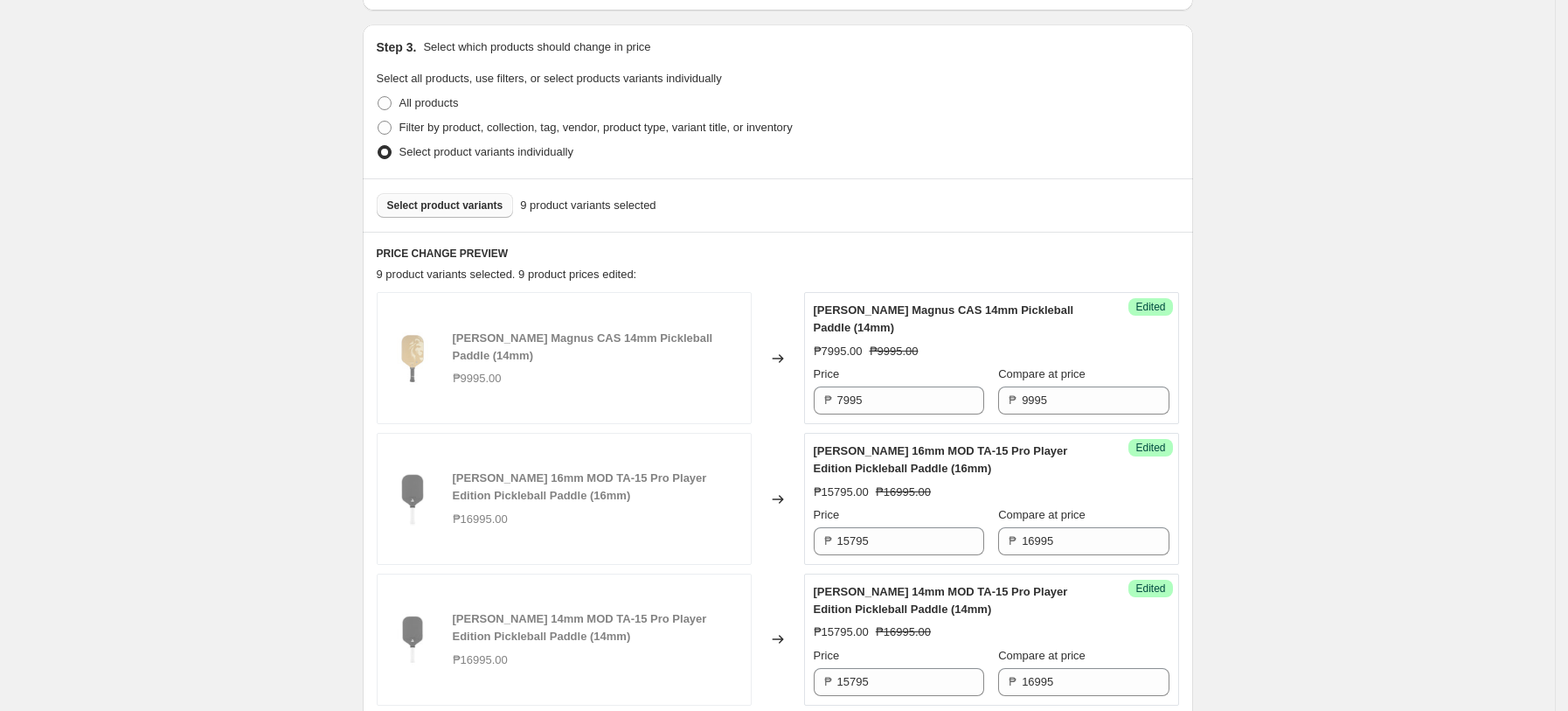 click on "Select product variants" at bounding box center (445, 206) 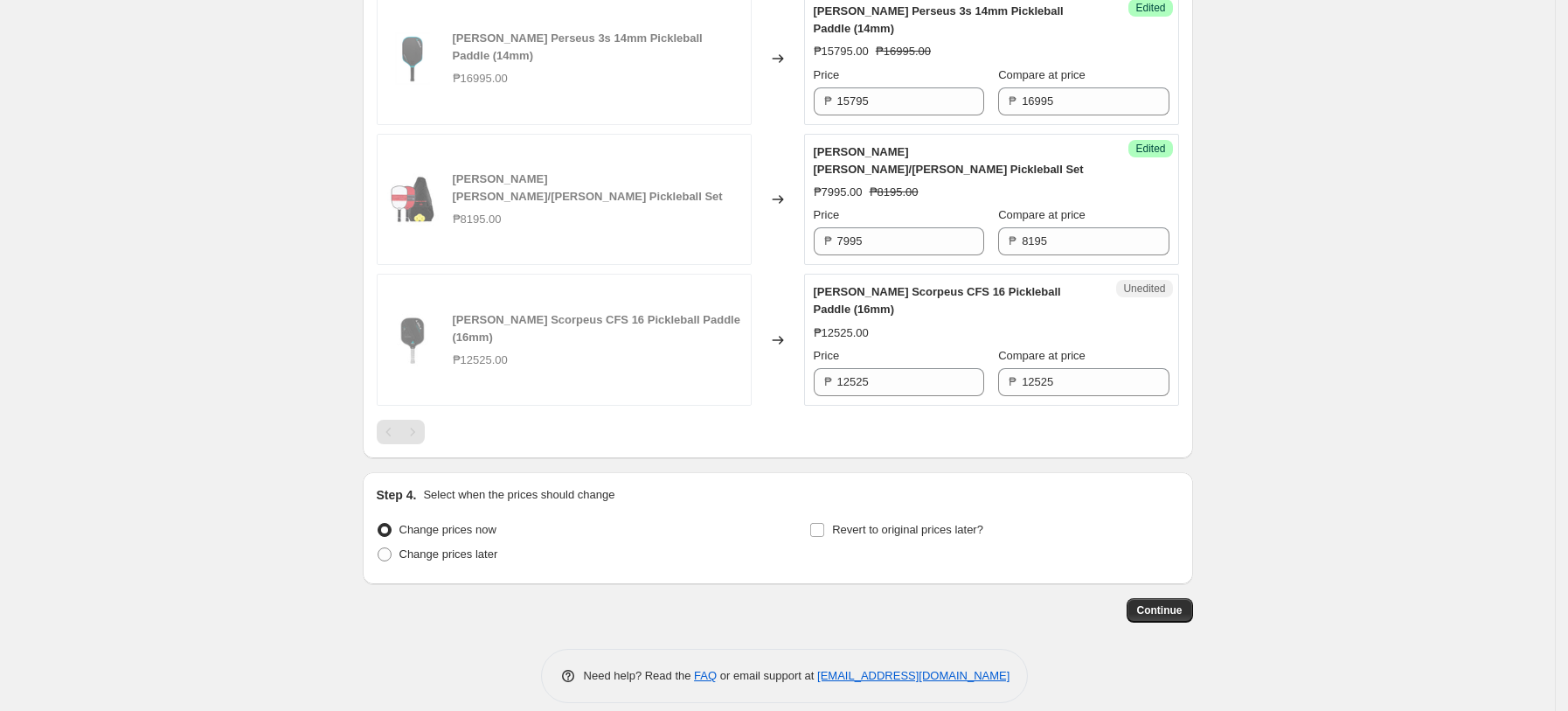 scroll, scrollTop: 1635, scrollLeft: 0, axis: vertical 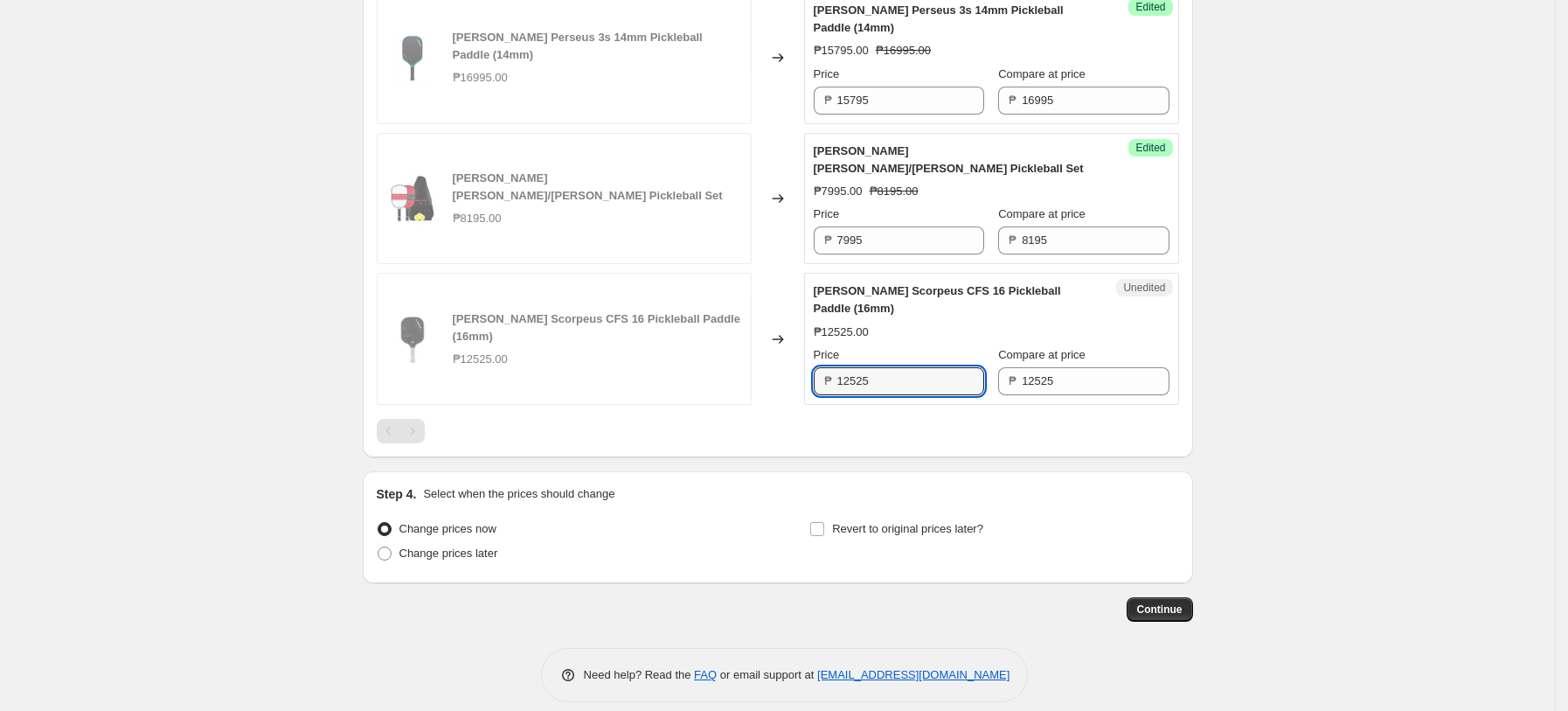 drag, startPoint x: 891, startPoint y: 378, endPoint x: 665, endPoint y: 370, distance: 226.14155 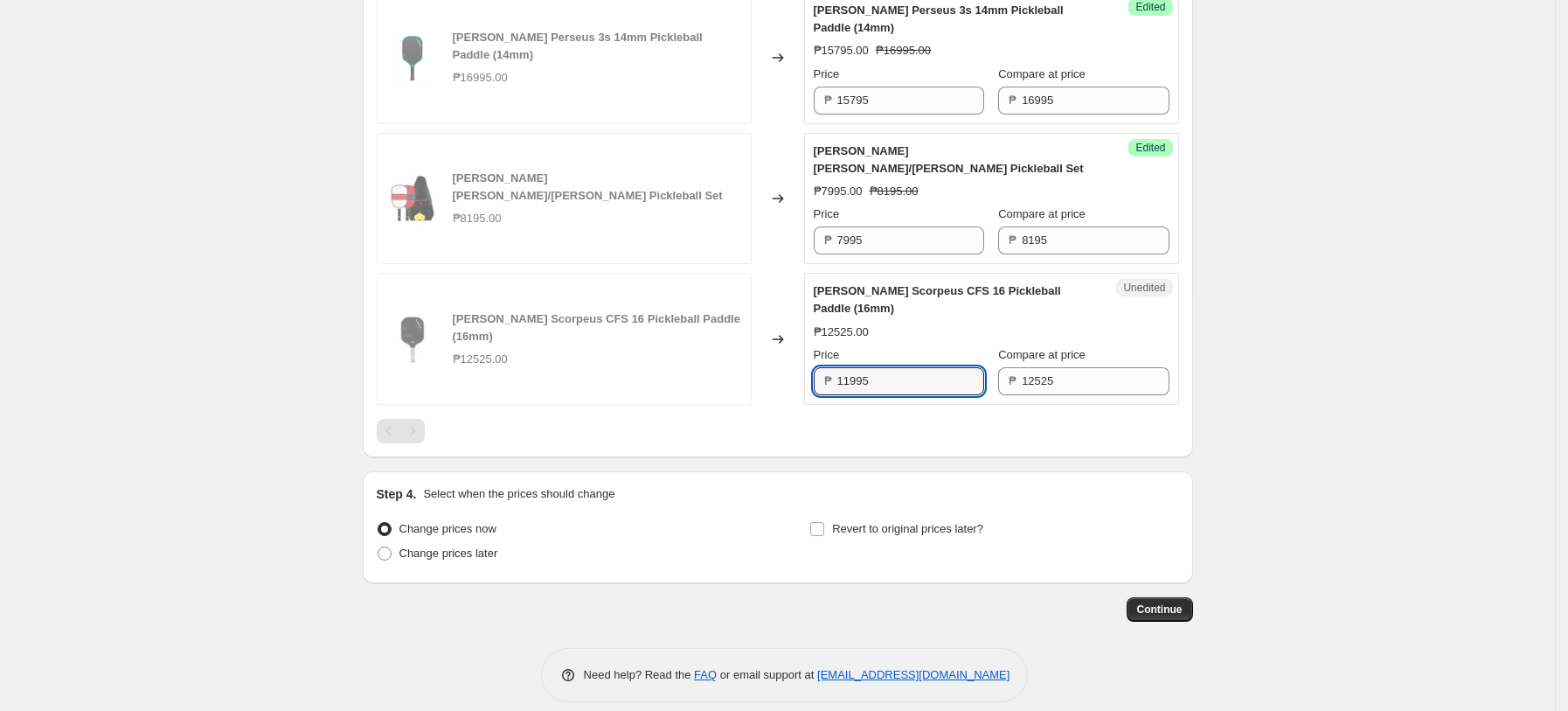 type on "11995" 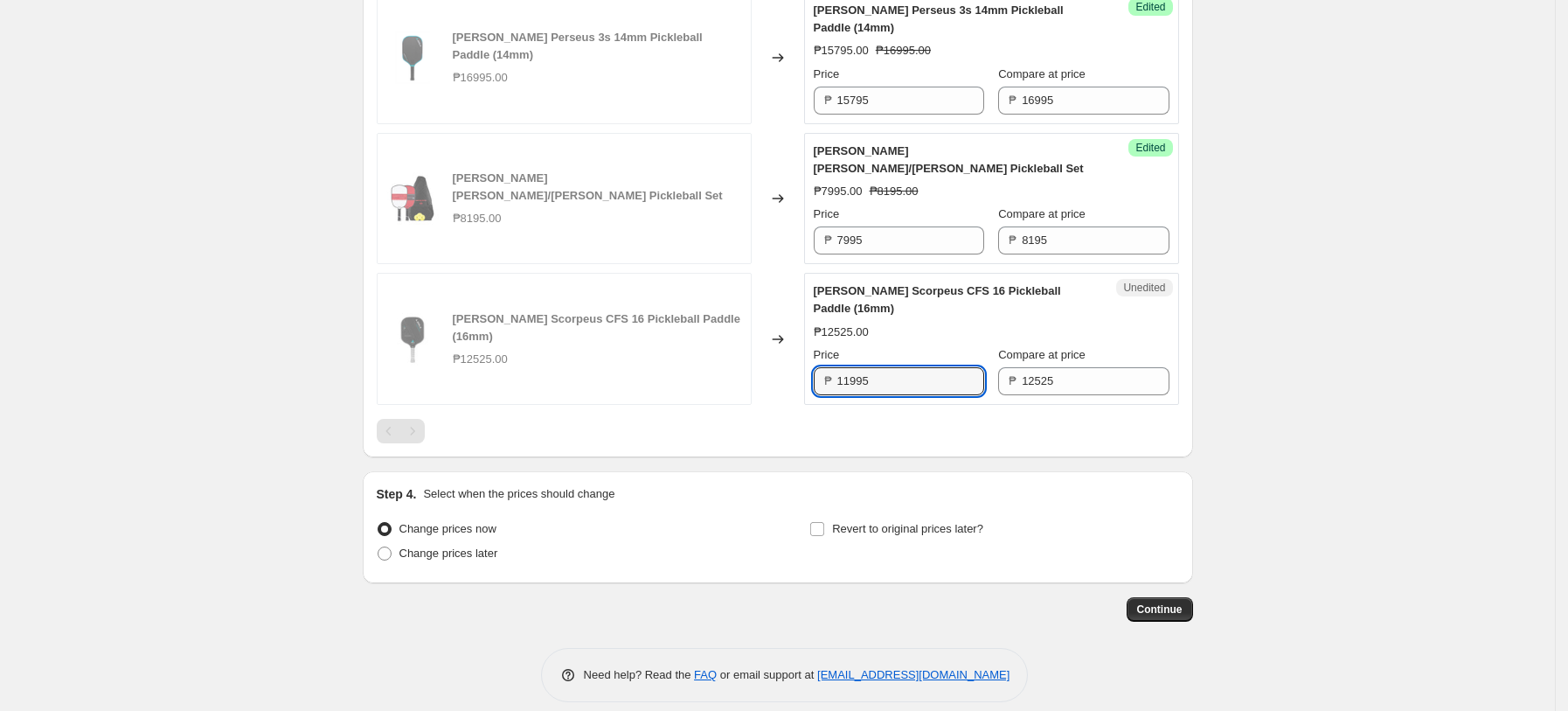 click on "Create new price change job. This page is ready Create new price change job Draft Step 1. Optionally give your price change job a title (eg "March 30% off sale on boots") JOOLA Batch 2 July Price Changes This title is just for internal use, customers won't see it Step 2. Select how the prices should change Use bulk price change rules Set product prices individually Use CSV upload Select tags to add while price change is active Select tags to remove while price change is active Step 3. Select which products should change in price Select all products, use filters, or select products variants individually All products Filter by product, collection, tag, vendor, product type, variant title, or inventory Select product variants individually Select product variants 10   product variants selected PRICE CHANGE PREVIEW 10 product variants selected. 9 product prices edited: JOOLA Tyson McGuffin Magnus CAS 14mm Pickleball Paddle (14mm) ₱9995.00 Changed to Success Edited ₱7995.00 ₱9995.00 Price ₱ 7995 ₱ 9995" at bounding box center (777, -453) 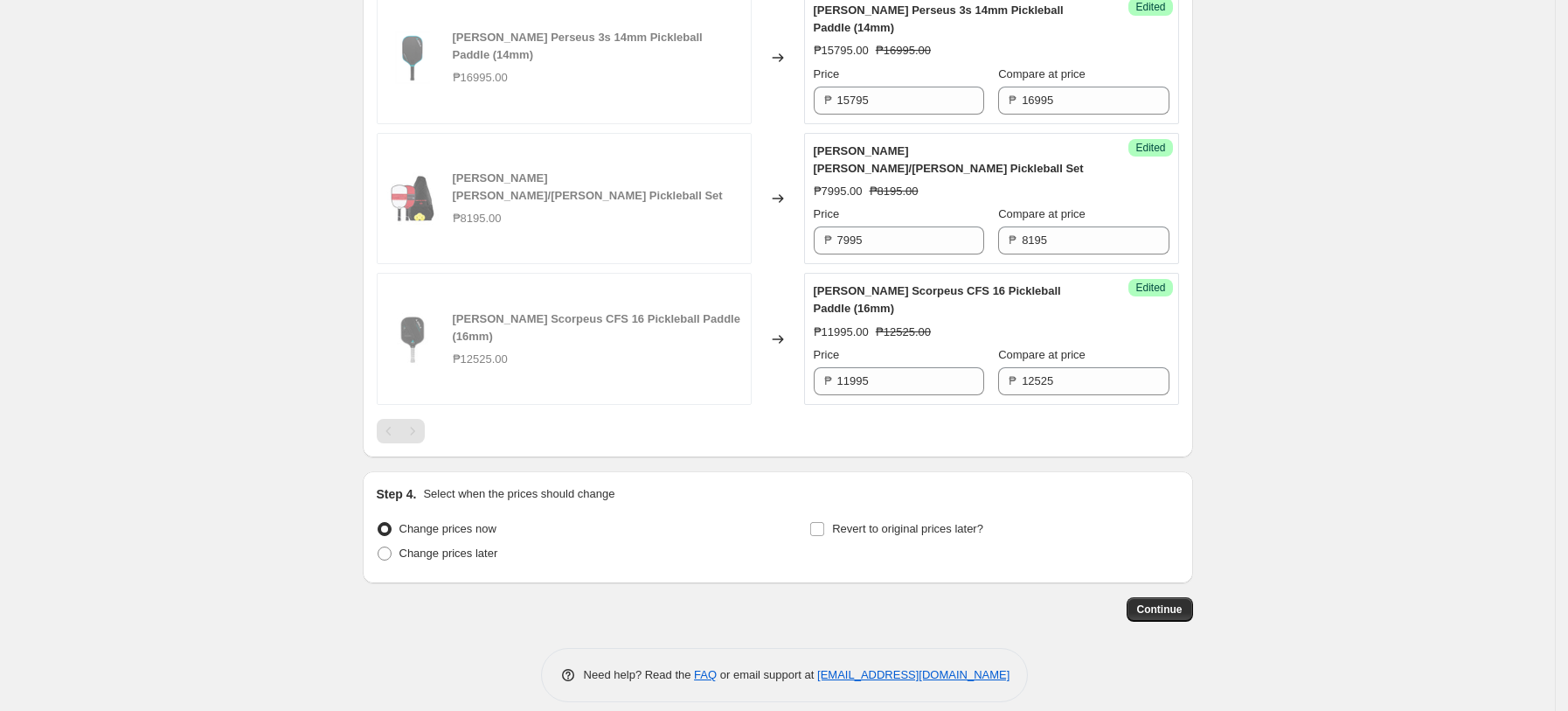 click on "PRICE CHANGE PREVIEW 10 product variants selected. 10 product prices edited: JOOLA Tyson McGuffin Magnus CAS 14mm Pickleball Paddle (14mm) ₱9995.00 Changed to Success Edited JOOLA Tyson McGuffin Magnus CAS 14mm Pickleball Paddle (14mm) ₱7995.00 ₱9995.00 Price ₱ 7995 Compare at price ₱ 9995 JOOLA Perseus 16mm MOD TA-15 Pro Player Edition Pickleball Paddle (16mm) ₱16995.00 Changed to Success Edited JOOLA Perseus 16mm MOD TA-15 Pro Player Edition Pickleball Paddle (16mm) ₱15795.00 ₱16995.00 Price ₱ 15795 Compare at price ₱ 16995 JOOLA Perseus 14mm MOD TA-15 Pro Player Edition Pickleball Paddle (14mm) ₱16995.00 Changed to Success Edited JOOLA Perseus 14mm MOD TA-15 Pro Player Edition Pickleball Paddle (14mm) ₱15795.00 ₱16995.00 Price ₱ 15795 Compare at price ₱ 16995 JOOLA Tyson McGuffin Magnus GEN3S 16mm Pickleball Paddle (16mm) ₱16995.00 Changed to Success Edited JOOLA Tyson McGuffin Magnus GEN3S 16mm Pickleball Paddle (16mm) ₱15795.00 ₱16995.00 Price ₱ 15795 ₱ 16995 Price" at bounding box center [778, -298] 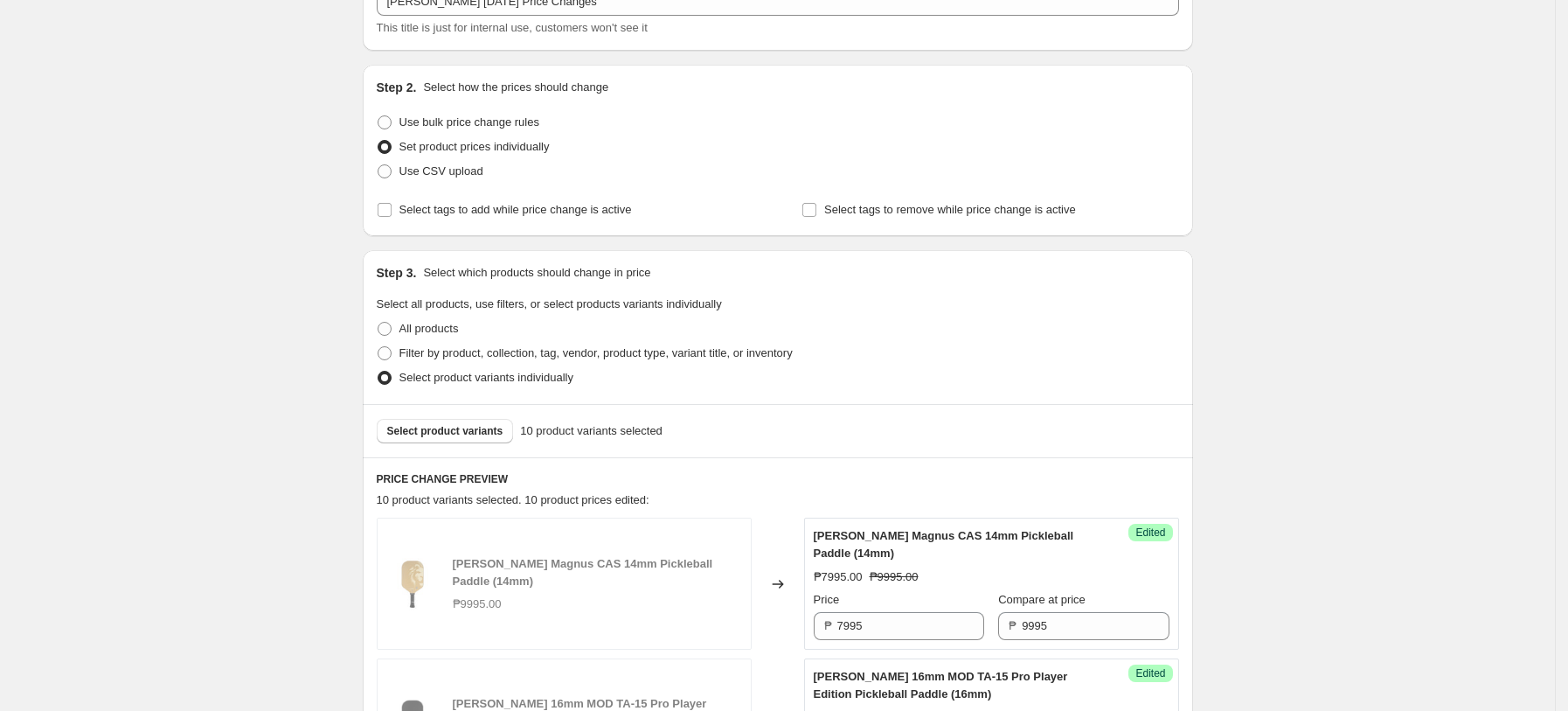 scroll, scrollTop: 119, scrollLeft: 0, axis: vertical 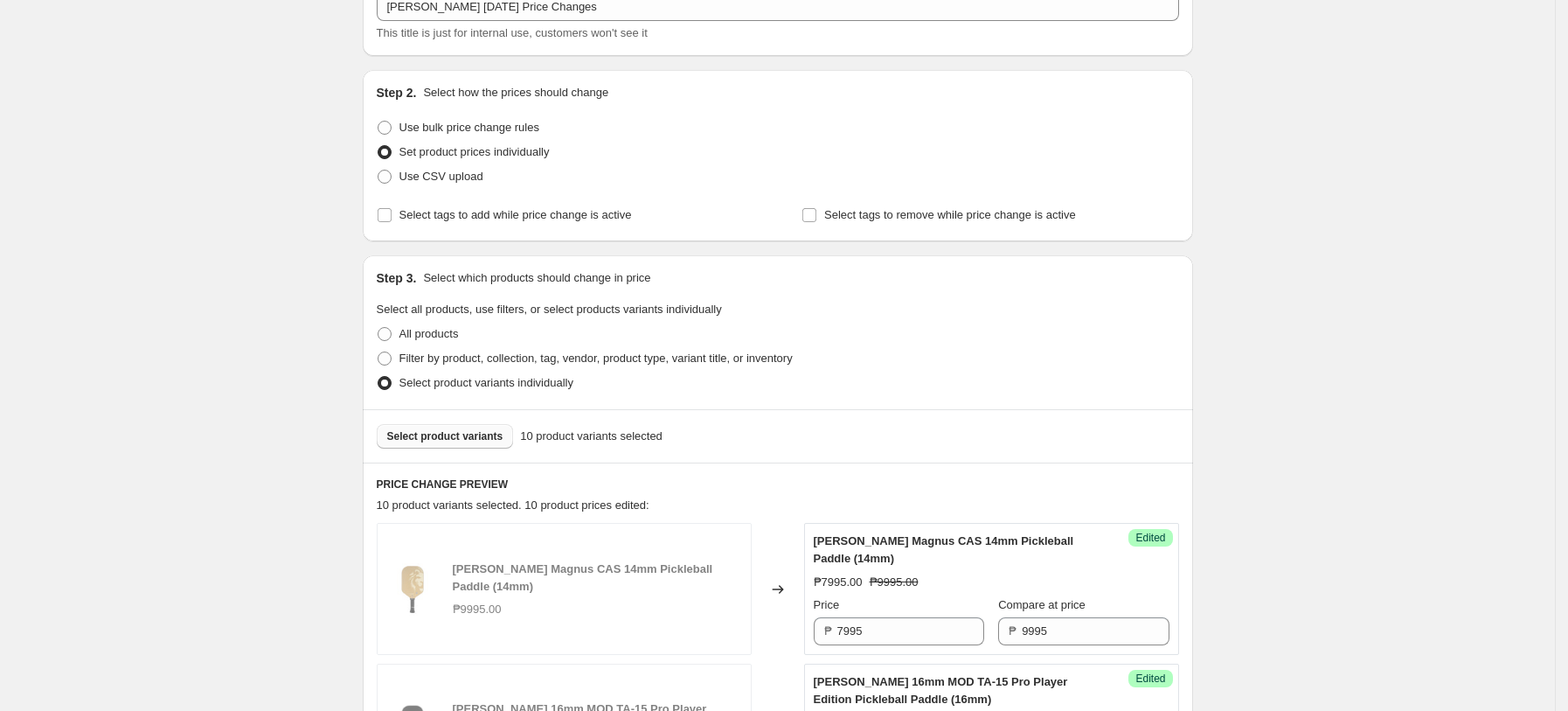 click on "Select product variants" at bounding box center [445, 436] 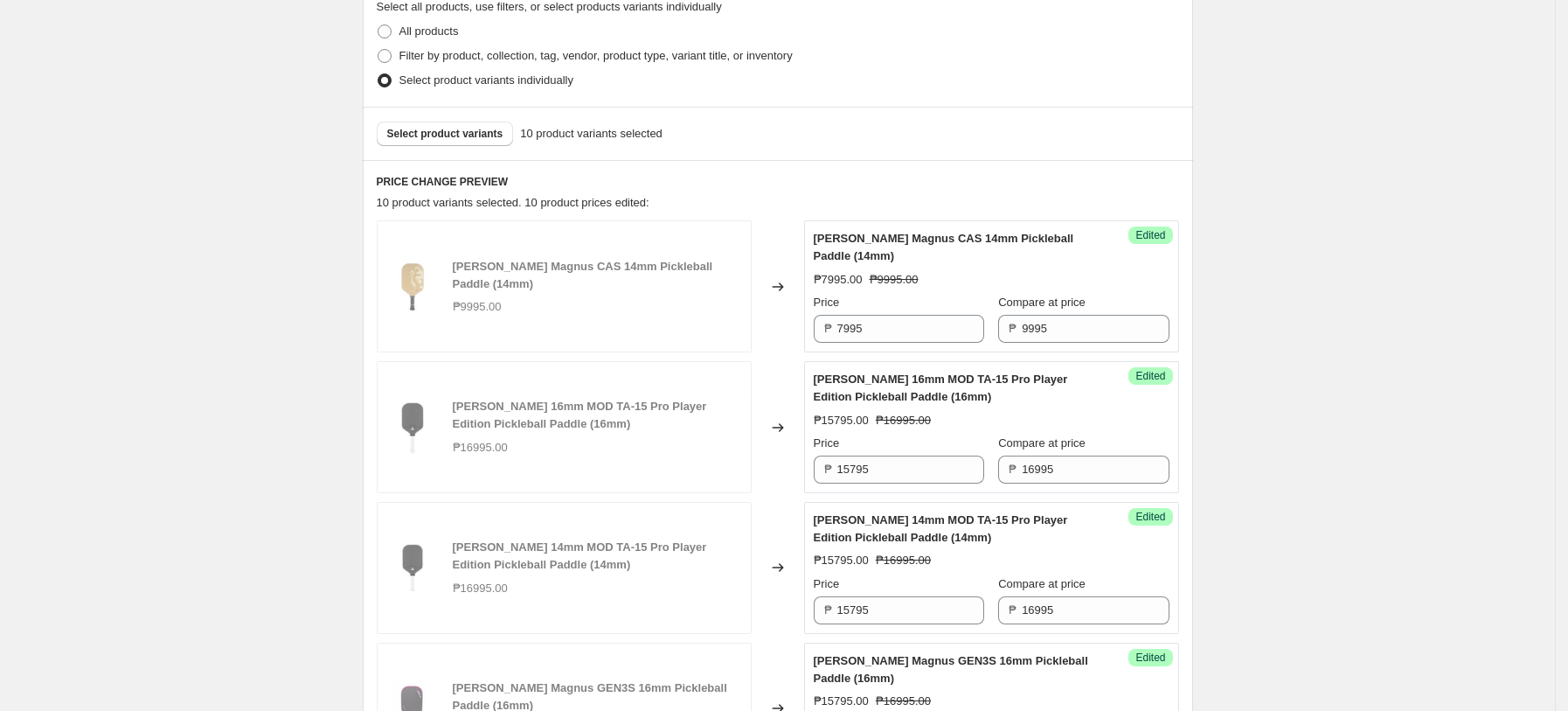 scroll, scrollTop: 235, scrollLeft: 0, axis: vertical 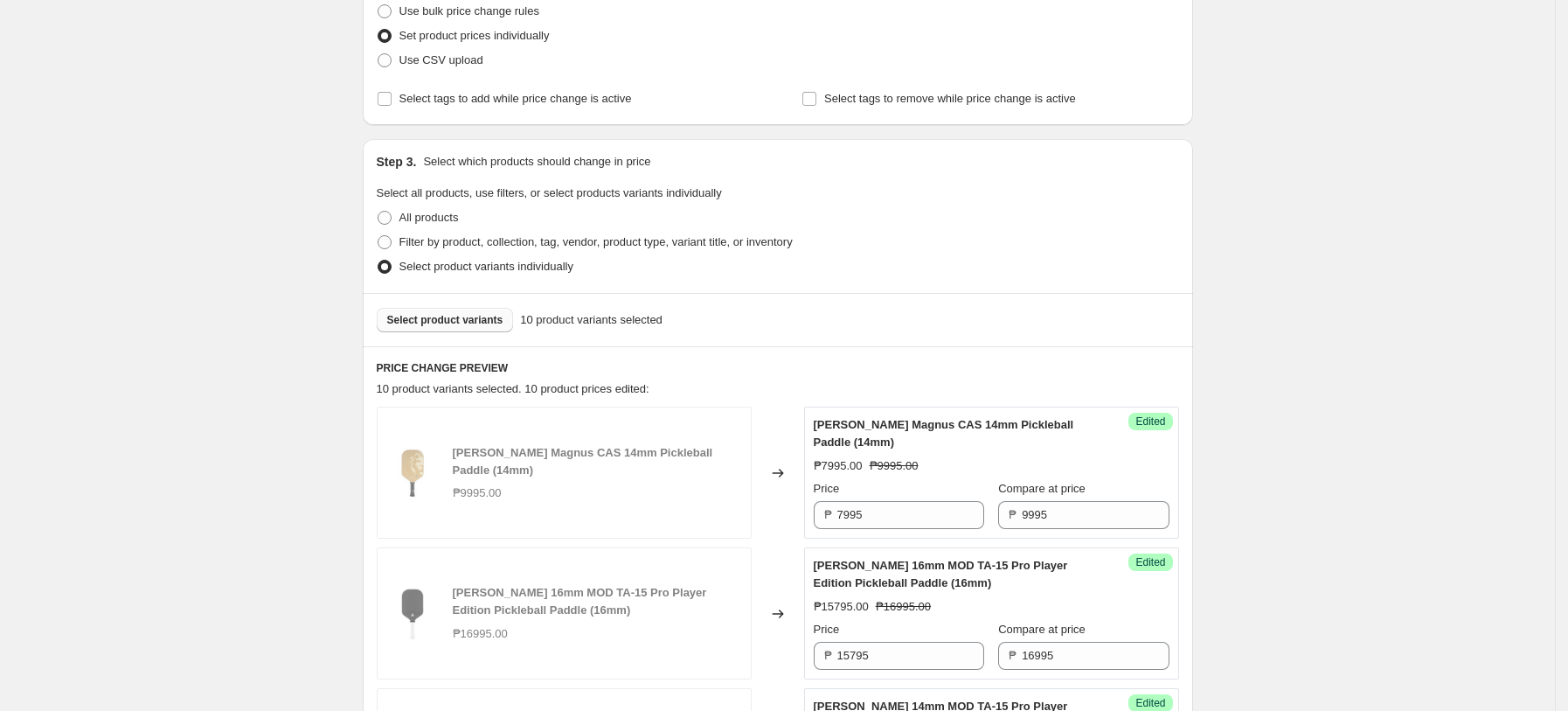 click on "Select product variants" at bounding box center (445, 320) 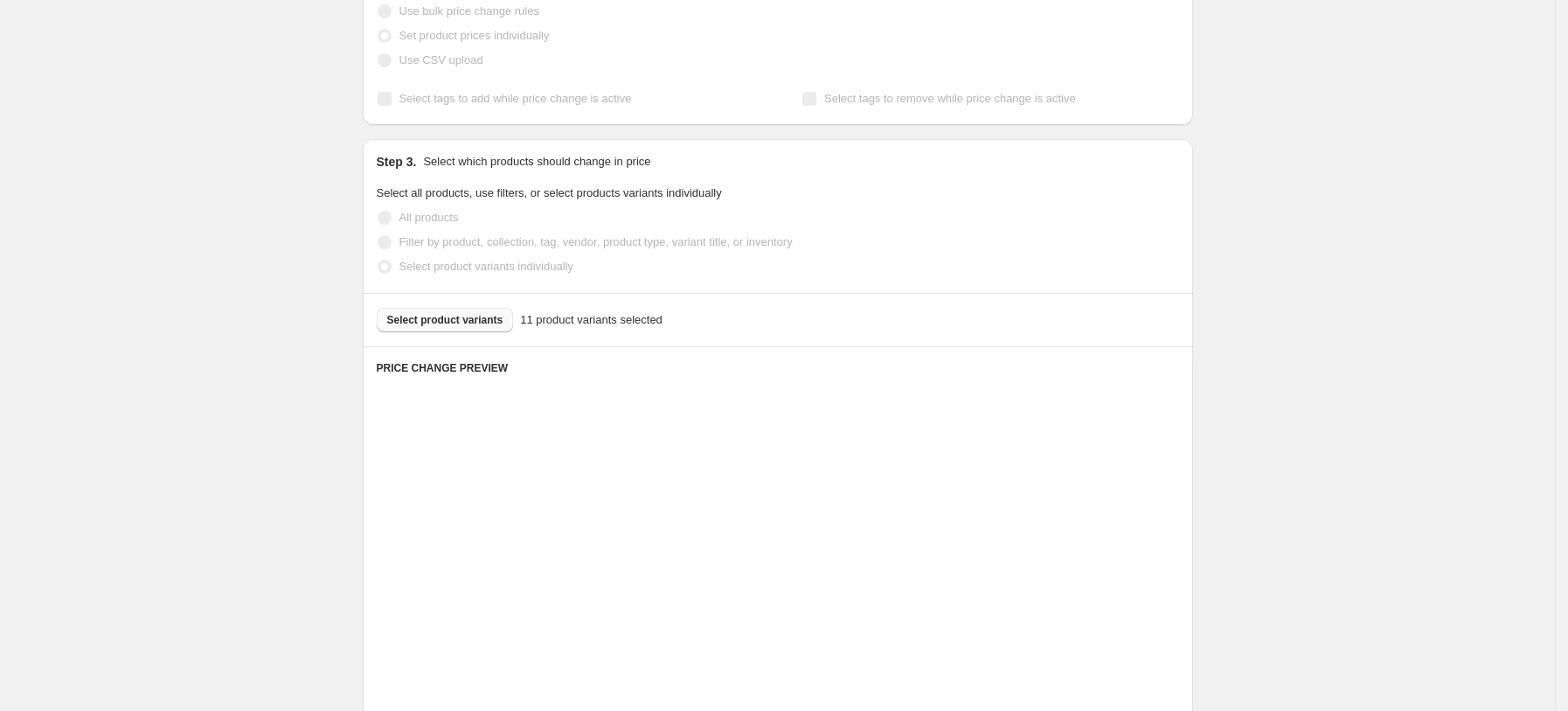 click on "Create new price change job. This page is ready Create new price change job Draft Step 1. Optionally give your price change job a title (eg "March 30% off sale on boots") JOOLA Batch 2 July Price Changes This title is just for internal use, customers won't see it Step 2. Select how the prices should change Use bulk price change rules Set product prices individually Use CSV upload Select tags to add while price change is active Select tags to remove while price change is active Step 3. Select which products should change in price Select all products, use filters, or select products variants individually All products Filter by product, collection, tag, vendor, product type, variant title, or inventory Select product variants individually Select product variants 11   product variants selected PRICE CHANGE PREVIEW Placeholder Loading product variants... Loading... Placeholder ₱59.05 ₱65.61 Changed to Unedited Placeholder ₱53.15 ₱59.05 Price ₱ 53.15 Compare at price ₱ 59.05 Loading... Placeholder Price" at bounding box center [777, 1474] 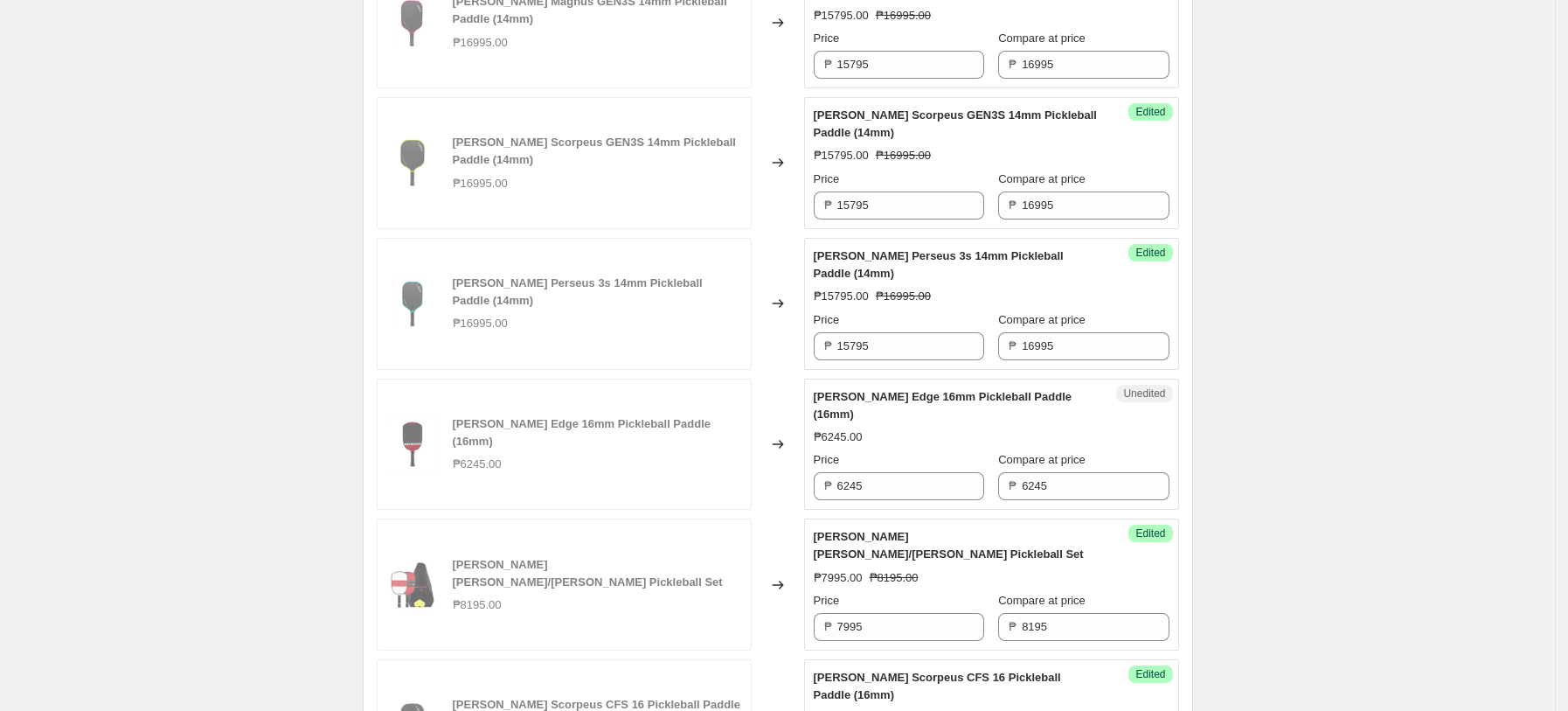 scroll, scrollTop: 1402, scrollLeft: 0, axis: vertical 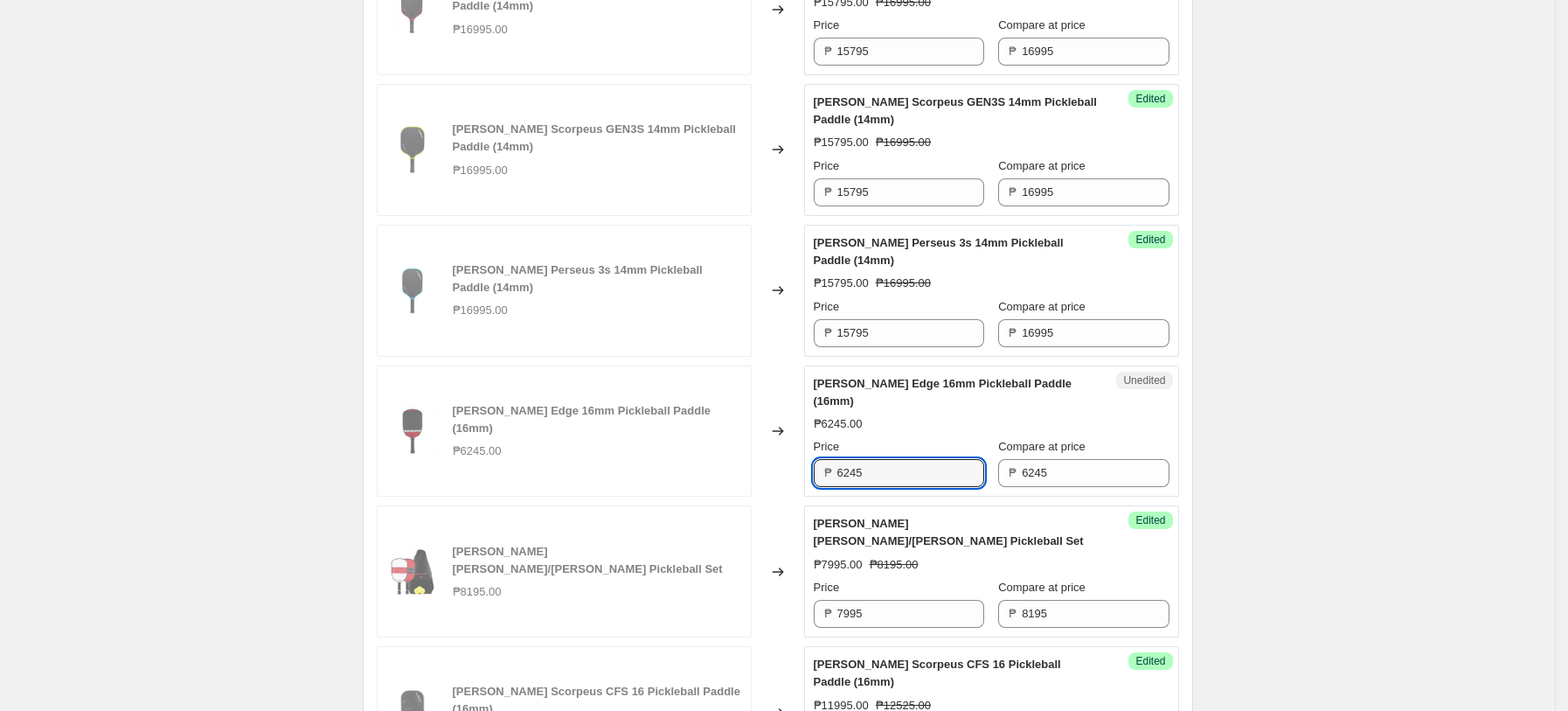 drag, startPoint x: 885, startPoint y: 474, endPoint x: 746, endPoint y: 454, distance: 140.4315 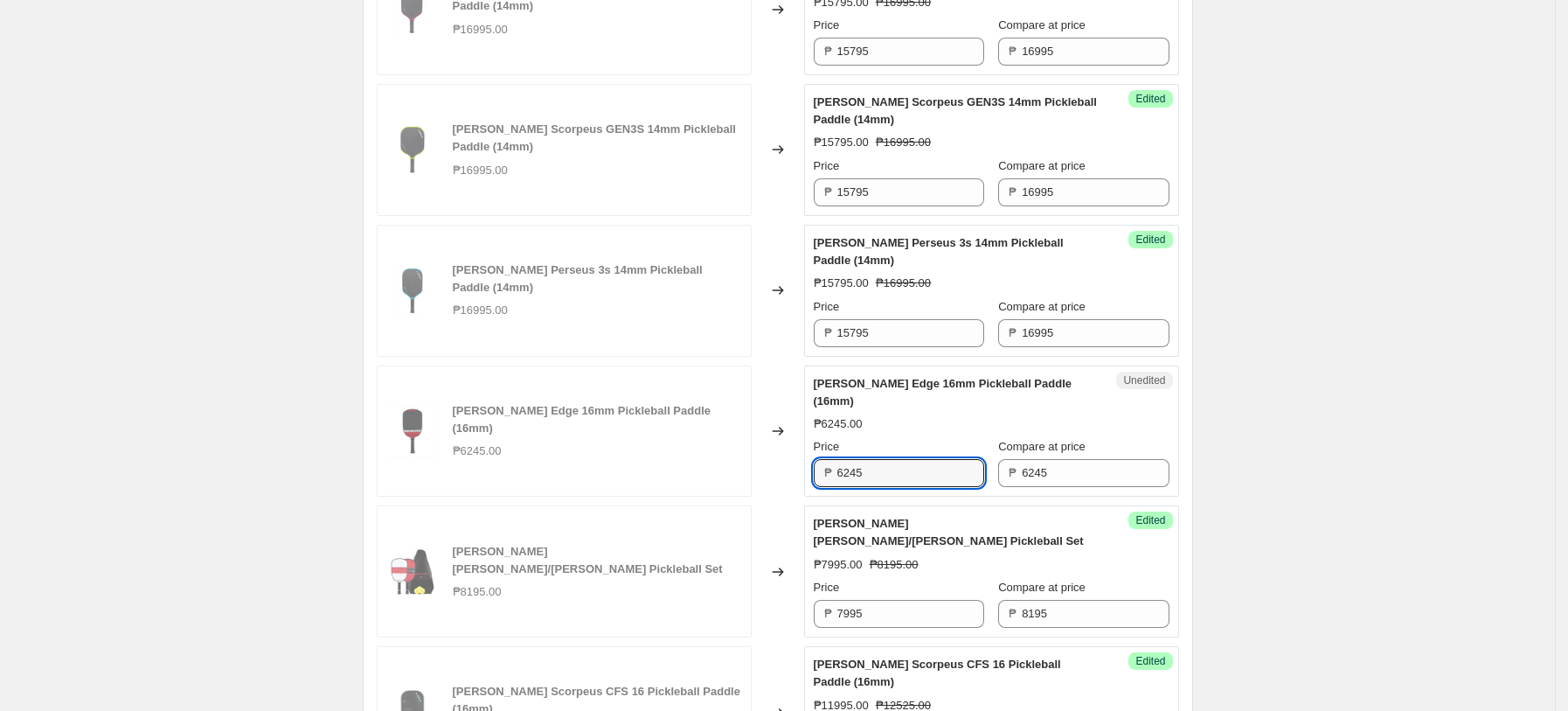 click on "JOOLA Agassi Edge 16mm Pickleball Paddle (16mm) ₱6245.00 Changed to Unedited JOOLA Agassi Edge 16mm Pickleball Paddle (16mm) ₱6245.00 Price ₱ 6245 Compare at price ₱ 6245" at bounding box center (778, 431) 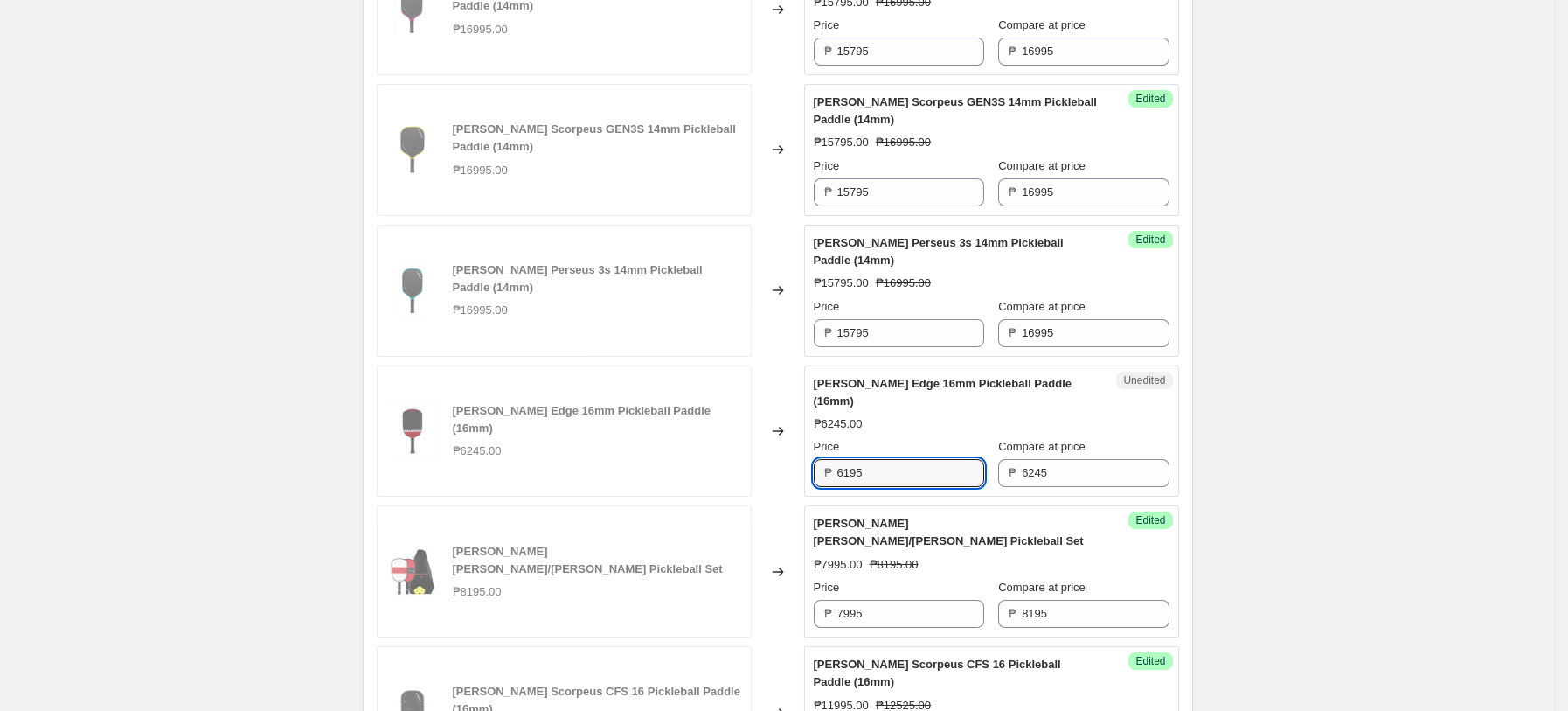 type on "6195" 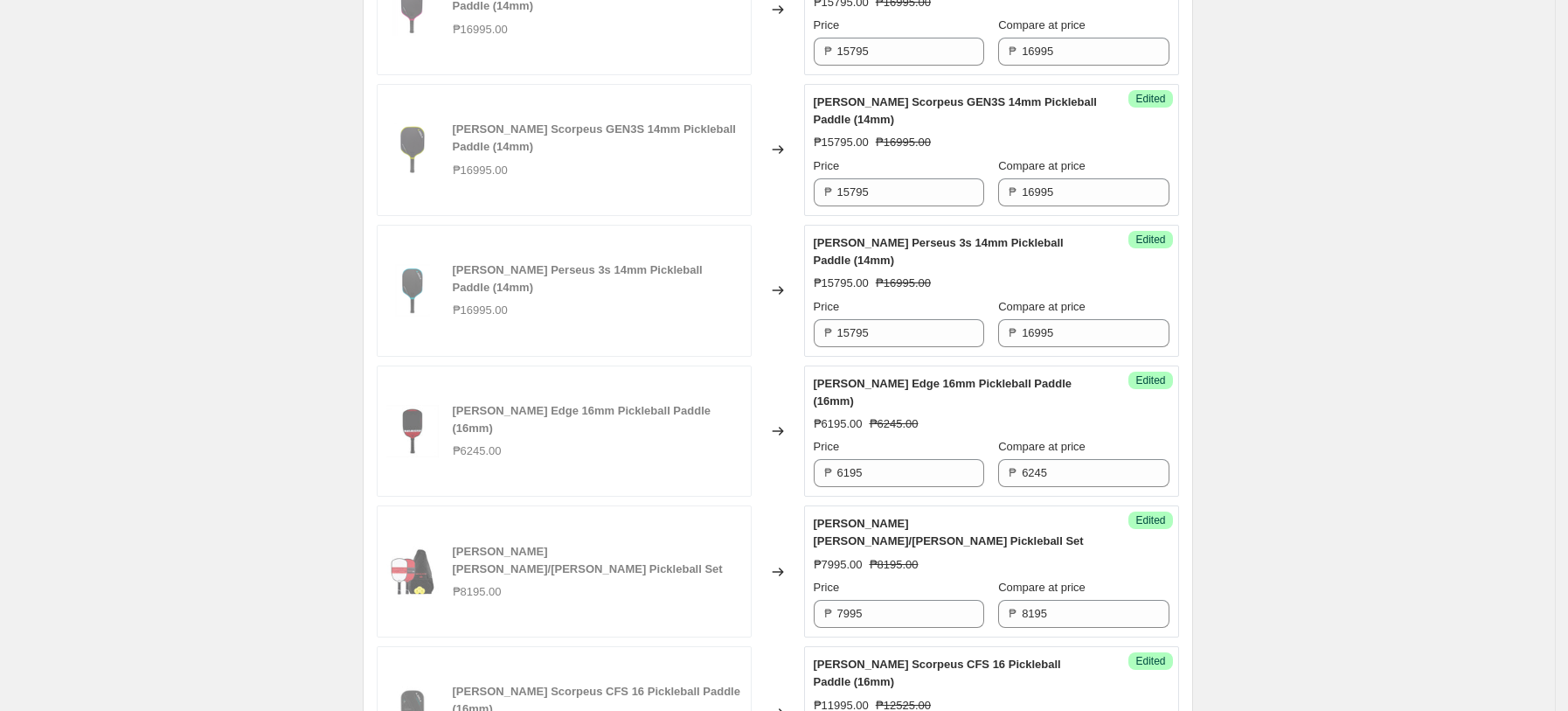 drag, startPoint x: 1420, startPoint y: 297, endPoint x: 451, endPoint y: 299, distance: 969.0021 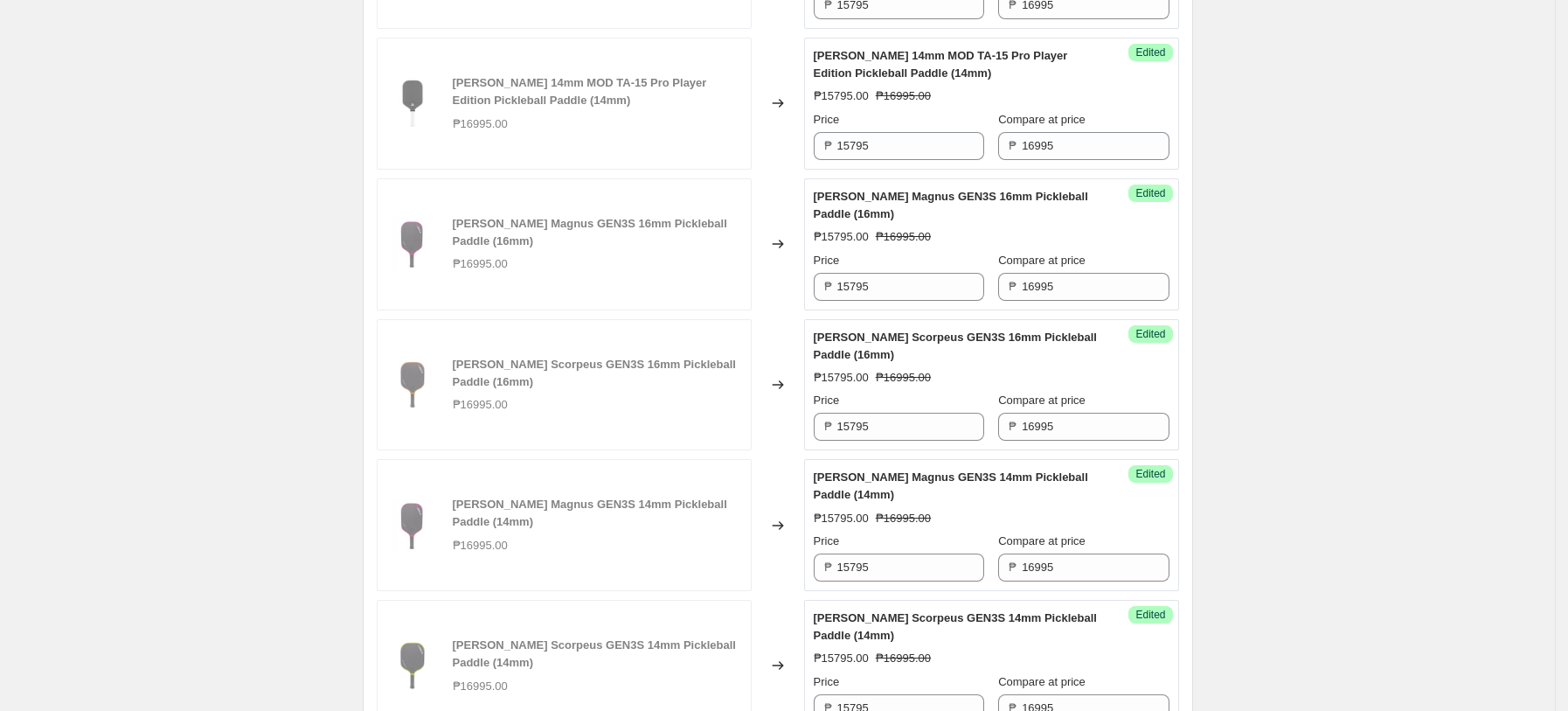 scroll, scrollTop: 469, scrollLeft: 0, axis: vertical 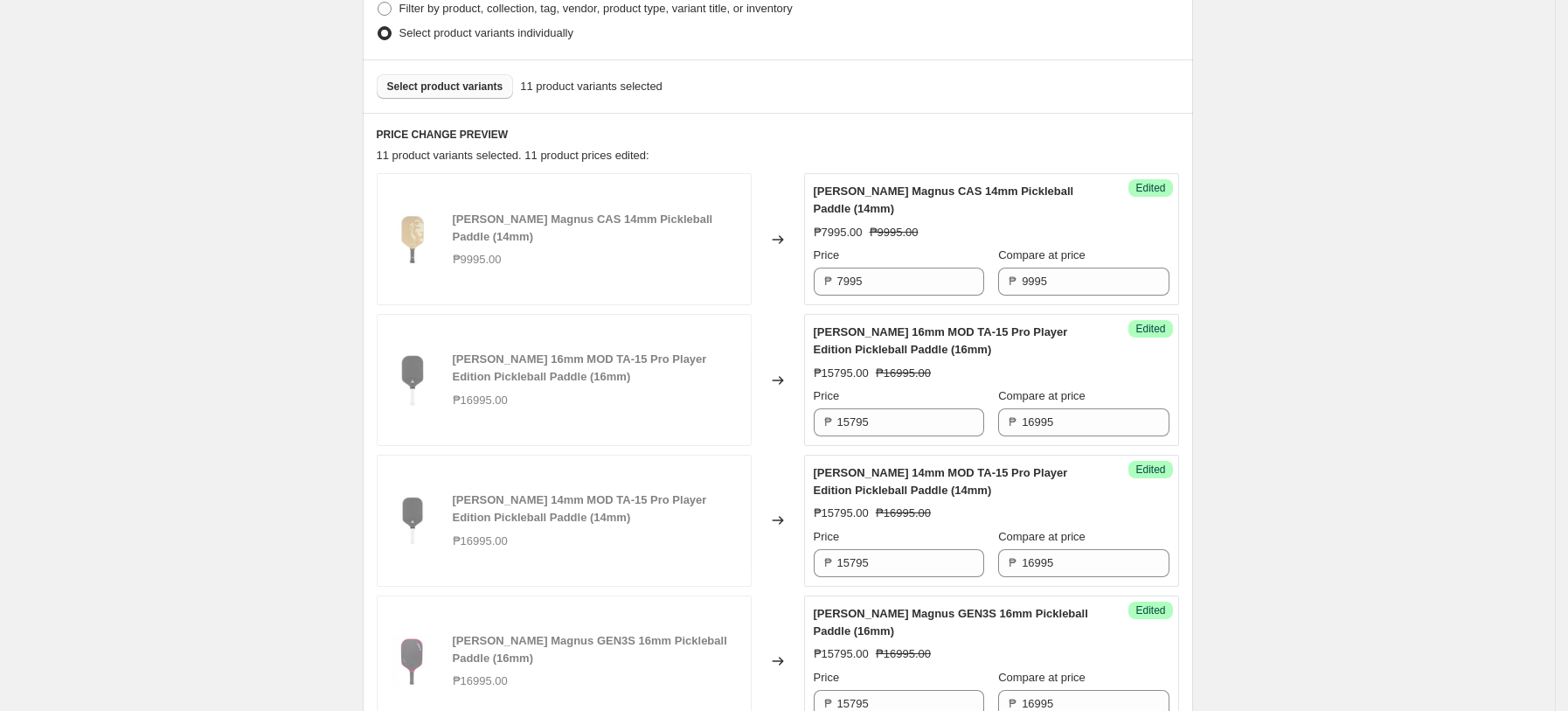 click on "Select product variants 11   product variants selected" at bounding box center [778, 86] 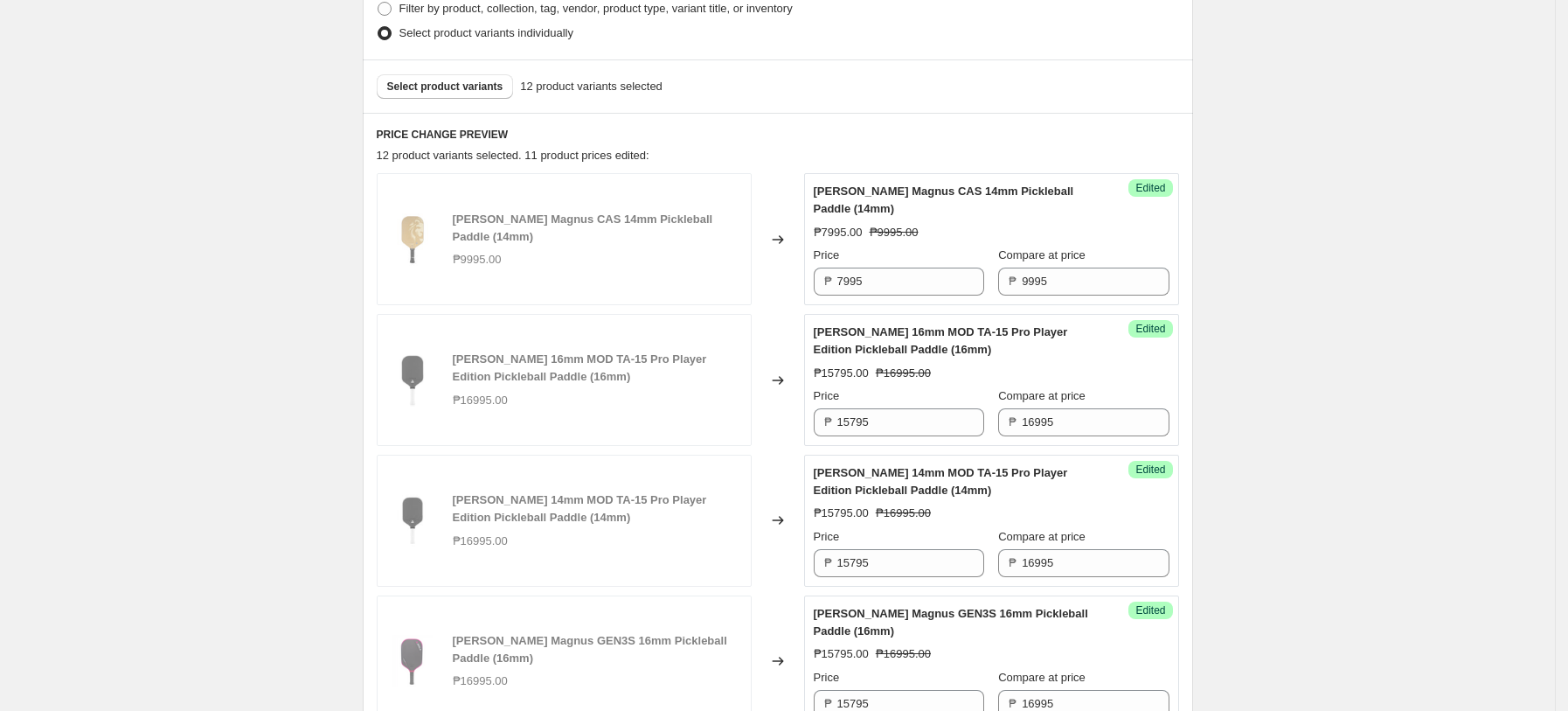 click on "Create new price change job. This page is ready Create new price change job Draft Step 1. Optionally give your price change job a title (eg "March 30% off sale on boots") JOOLA Batch 2 July Price Changes This title is just for internal use, customers won't see it Step 2. Select how the prices should change Use bulk price change rules Set product prices individually Use CSV upload Select tags to add while price change is active Select tags to remove while price change is active Step 3. Select which products should change in price Select all products, use filters, or select products variants individually All products Filter by product, collection, tag, vendor, product type, variant title, or inventory Select product variants individually Select product variants 12   product variants selected PRICE CHANGE PREVIEW 12 product variants selected. 11 product prices edited: JOOLA Tyson McGuffin Magnus CAS 14mm Pickleball Paddle (14mm) ₱9995.00 Changed to Success Edited ₱7995.00 ₱9995.00 Price ₱ 7995 ₱ 9995" at bounding box center [777, 854] 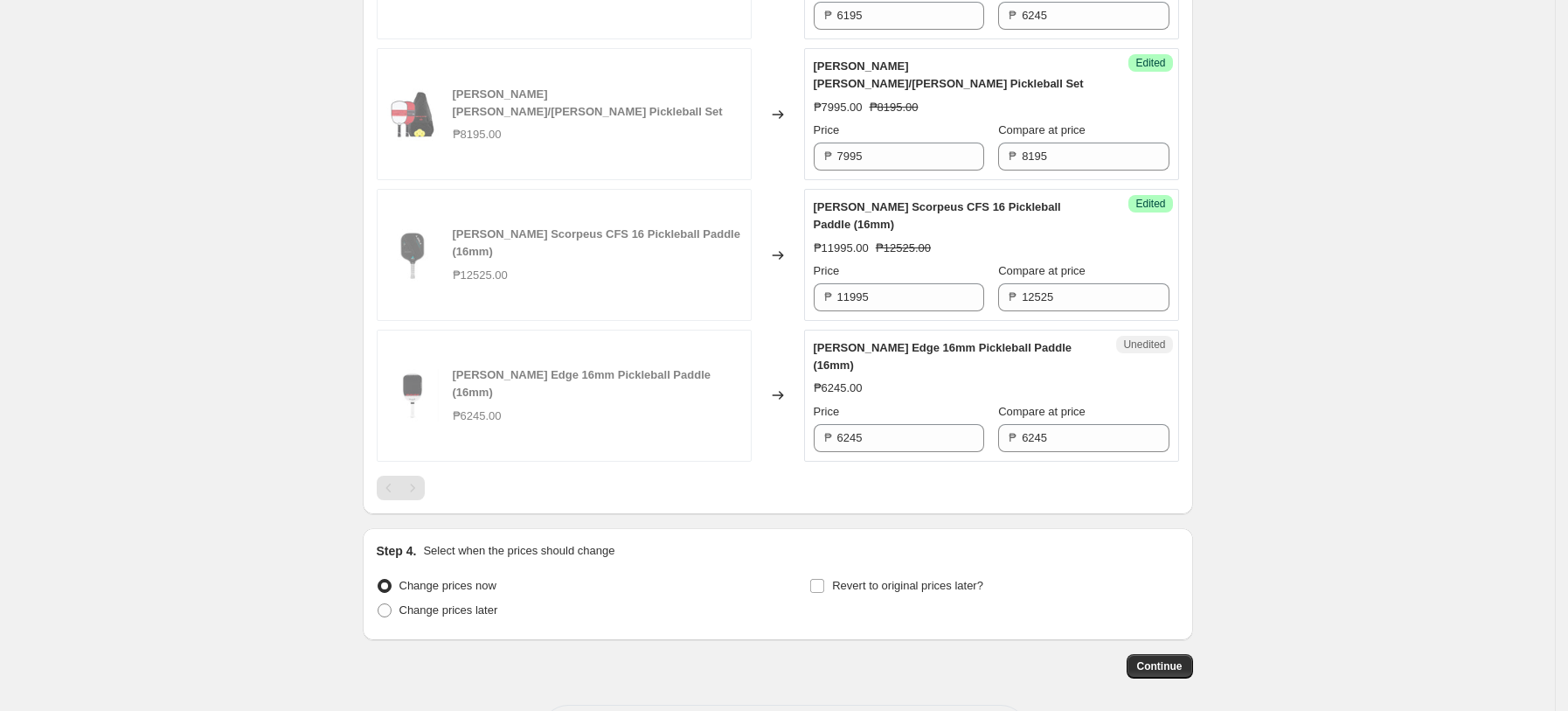scroll, scrollTop: 1868, scrollLeft: 0, axis: vertical 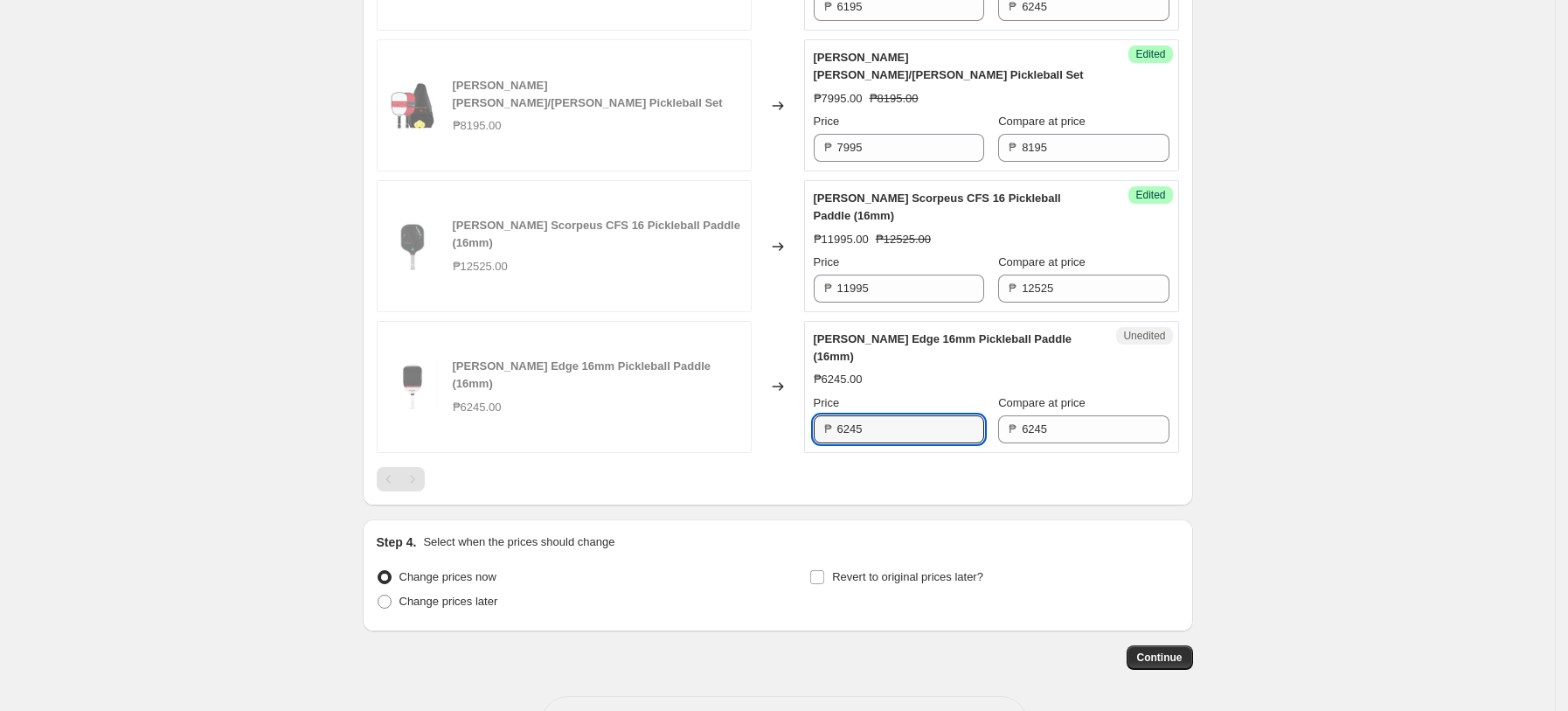 drag, startPoint x: 892, startPoint y: 413, endPoint x: 645, endPoint y: 395, distance: 247.655 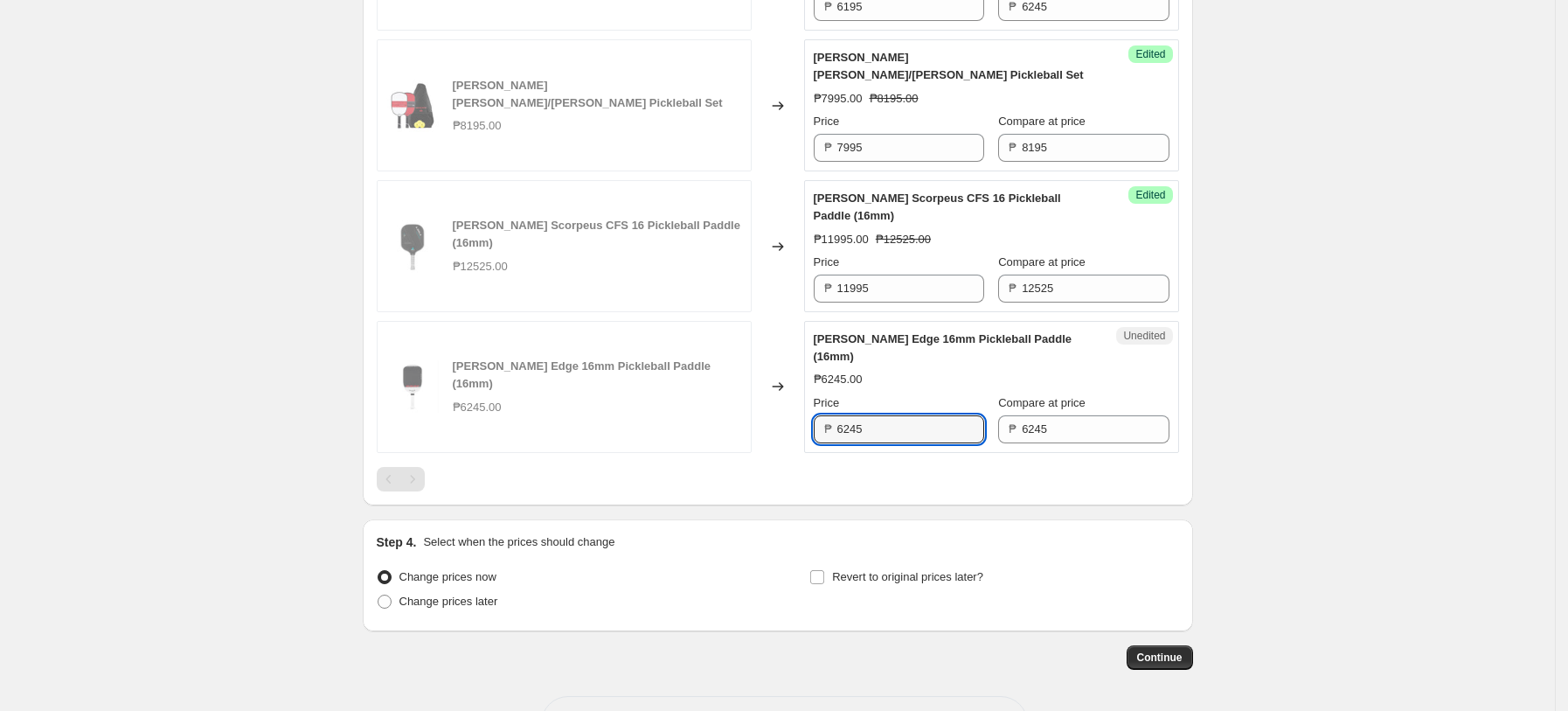 click on "JOOLA Graf Edge 16mm Pickleball Paddle (16mm) ₱6245.00 Changed to Unedited JOOLA Graf Edge 16mm Pickleball Paddle (16mm) ₱6245.00 Price ₱ 6245 Compare at price ₱ 6245" at bounding box center [778, 387] 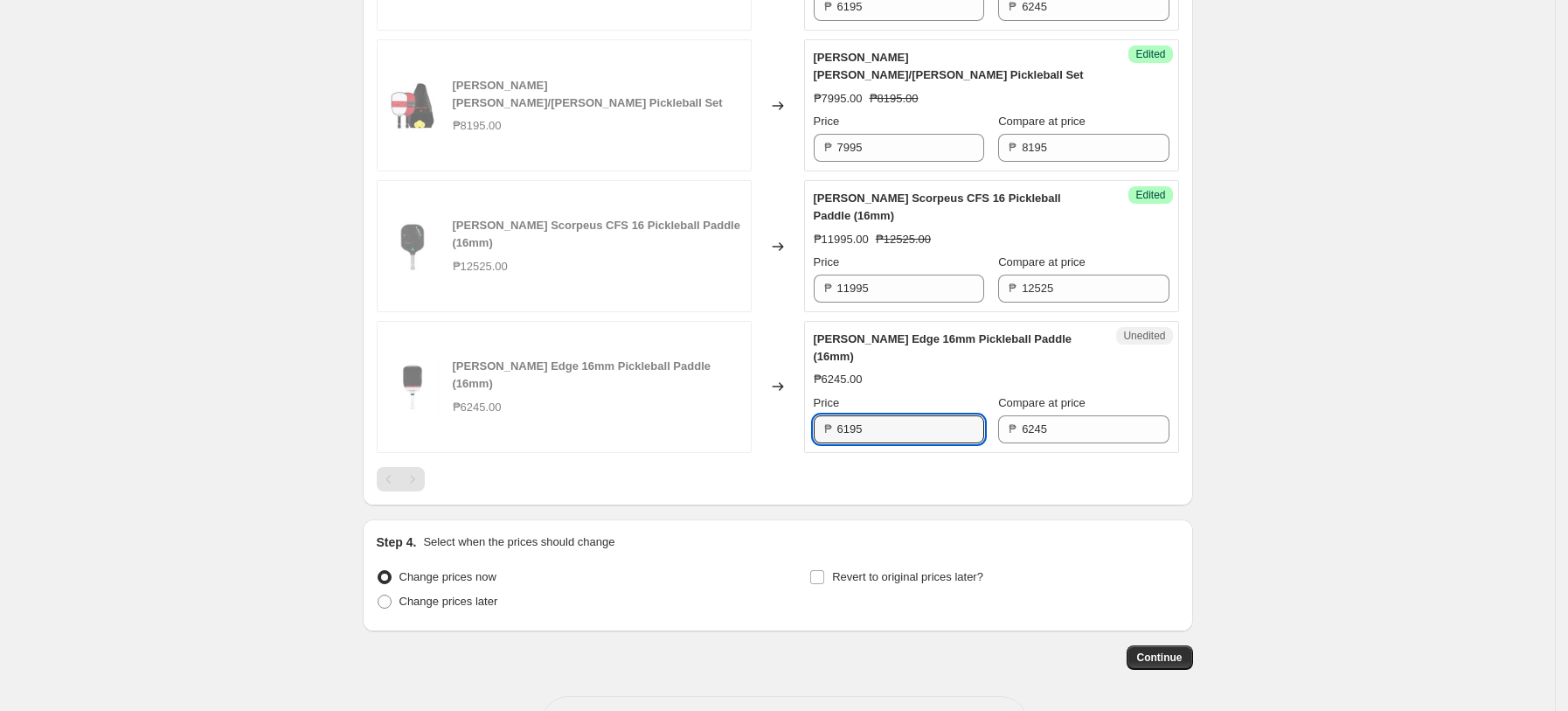 type on "6195" 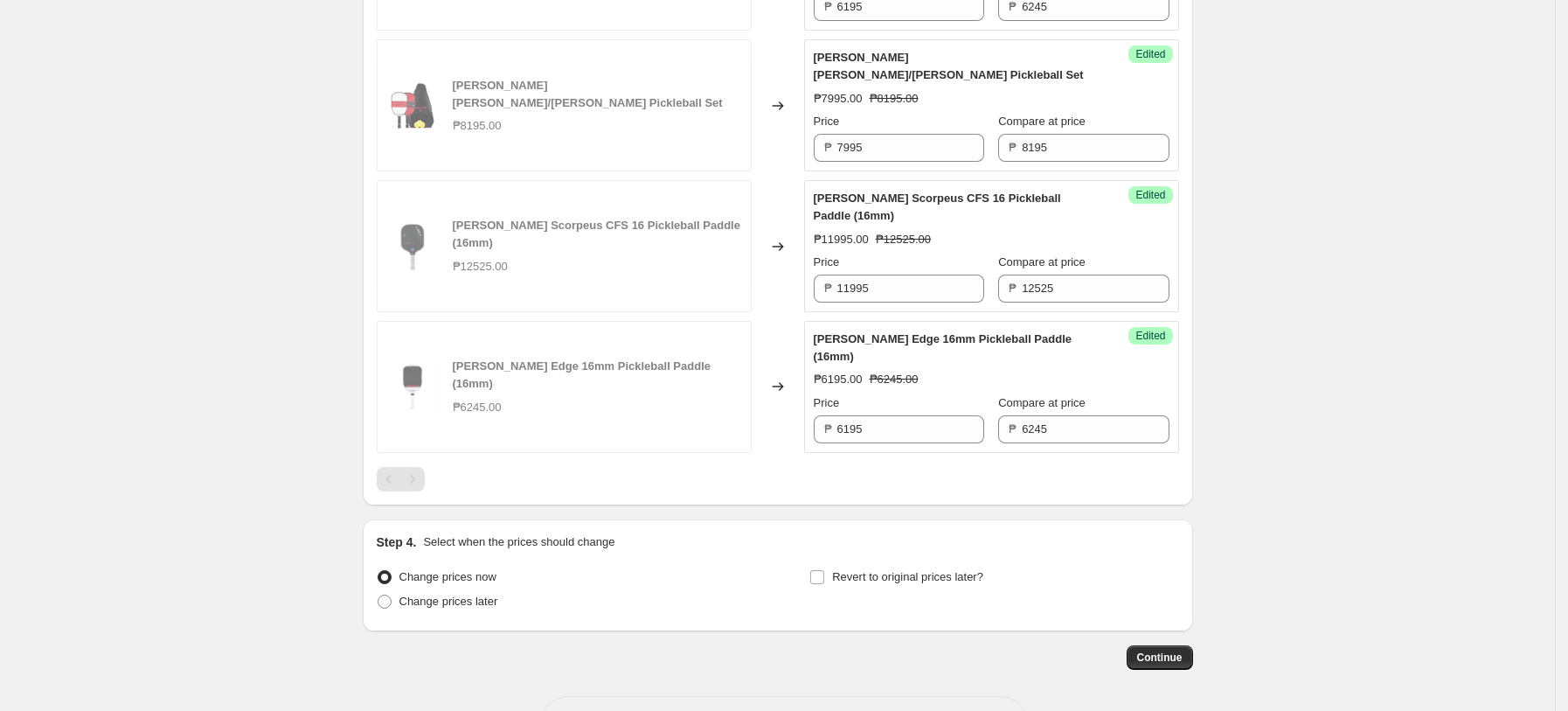 drag, startPoint x: 1483, startPoint y: 337, endPoint x: 1214, endPoint y: 376, distance: 271.81 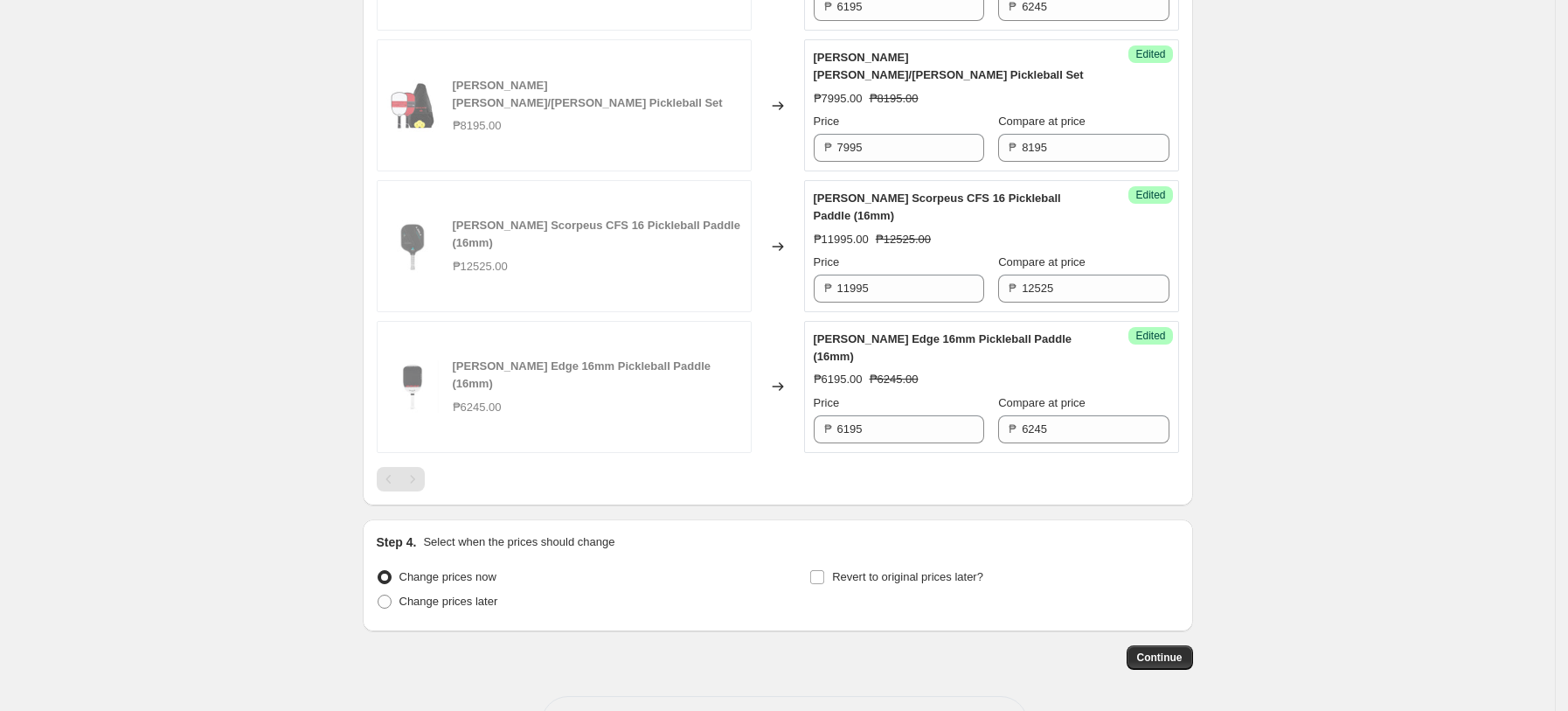 click on "Create new price change job. This page is ready Create new price change job Draft Step 1. Optionally give your price change job a title (eg "March 30% off sale on boots") JOOLA Batch 2 July Price Changes This title is just for internal use, customers won't see it Step 2. Select how the prices should change Use bulk price change rules Set product prices individually Use CSV upload Select tags to add while price change is active Select tags to remove while price change is active Step 3. Select which products should change in price Select all products, use filters, or select products variants individually All products Filter by product, collection, tag, vendor, product type, variant title, or inventory Select product variants individually Select product variants 12   product variants selected PRICE CHANGE PREVIEW 12 product variants selected. 12 product prices edited: JOOLA Tyson McGuffin Magnus CAS 14mm Pickleball Paddle (14mm) ₱9995.00 Changed to Success Edited ₱7995.00 ₱9995.00 Price ₱ 7995 ₱ 9995" at bounding box center [777, -546] 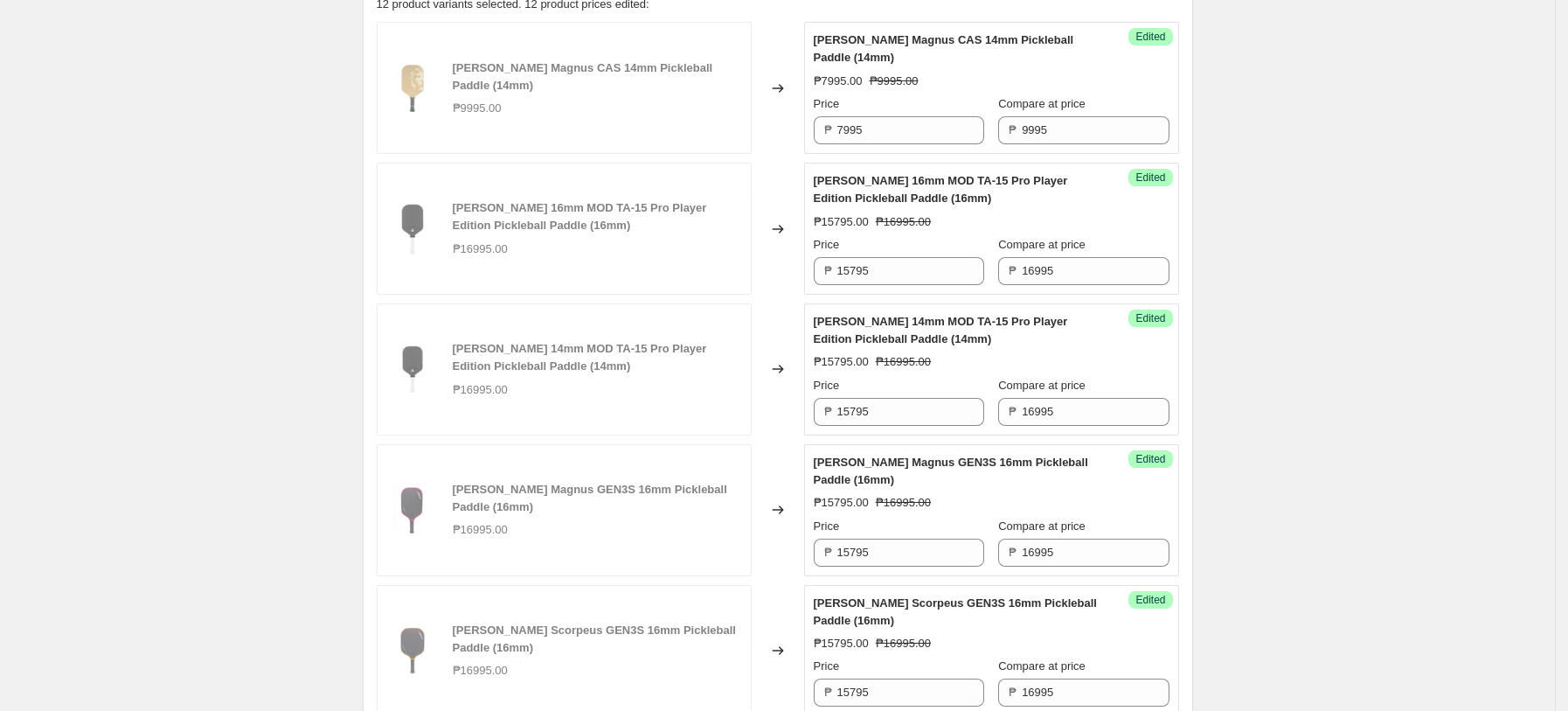 scroll, scrollTop: 235, scrollLeft: 0, axis: vertical 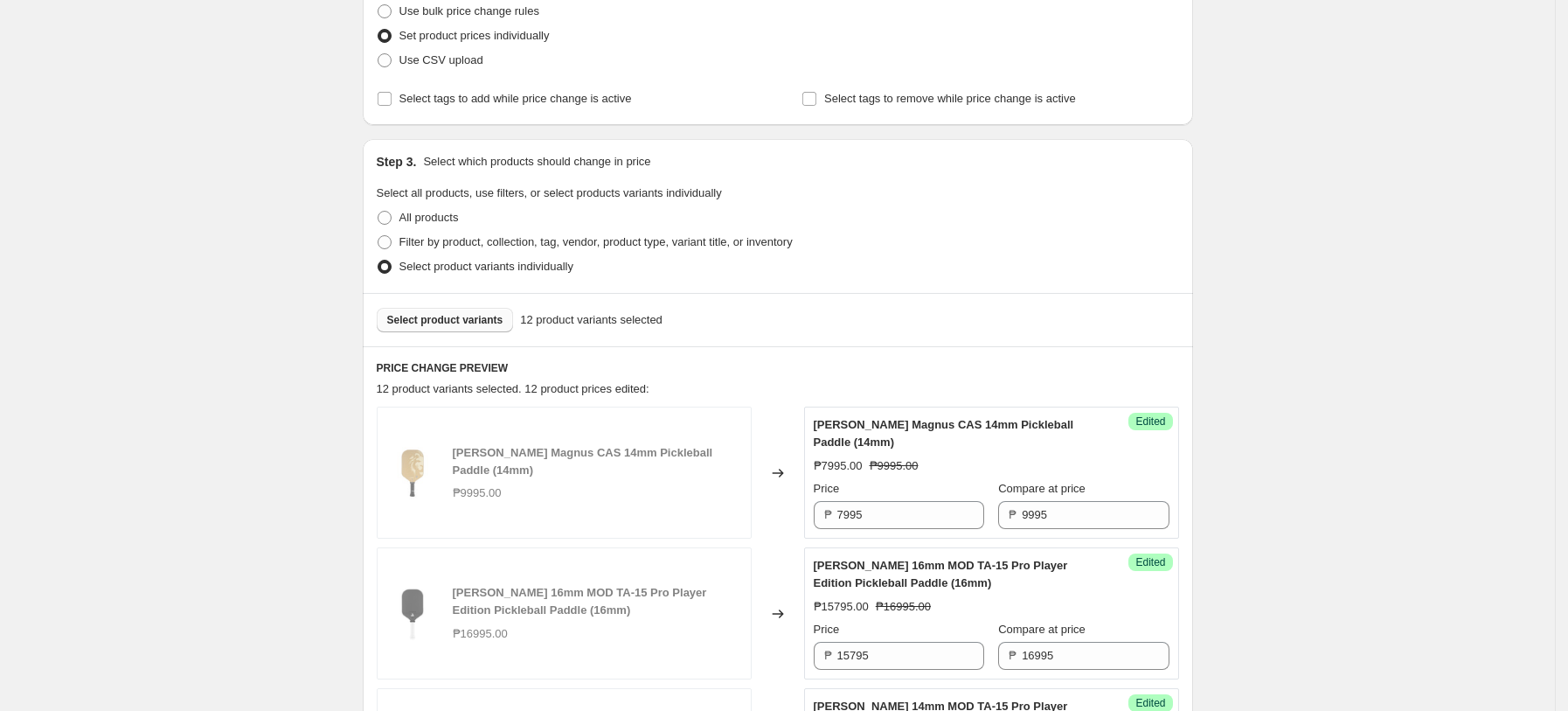 click on "Select product variants" at bounding box center [445, 320] 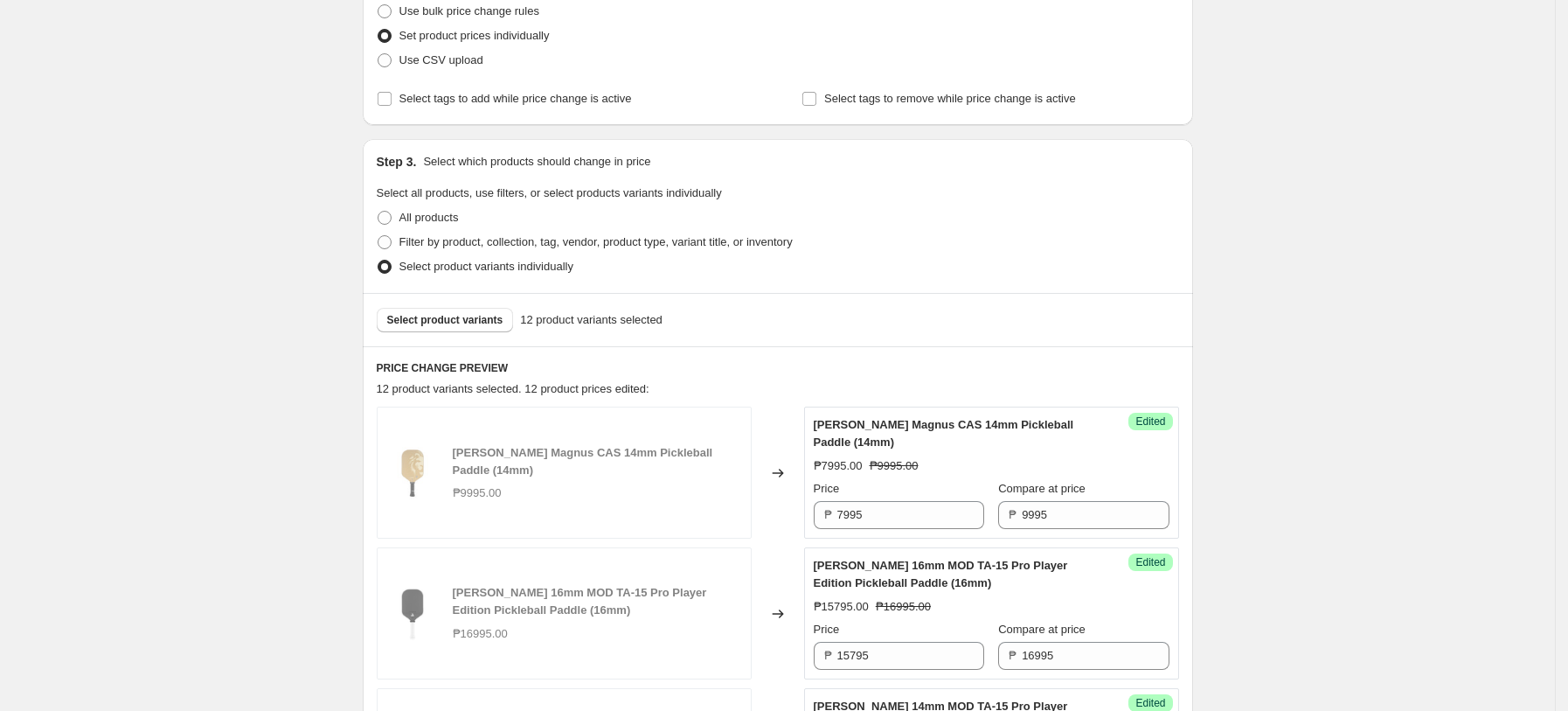 click on "Create new price change job. This page is ready Create new price change job Draft Step 1. Optionally give your price change job a title (eg "March 30% off sale on boots") JOOLA Batch 2 July Price Changes This title is just for internal use, customers won't see it Step 2. Select how the prices should change Use bulk price change rules Set product prices individually Use CSV upload Select tags to add while price change is active Select tags to remove while price change is active Step 3. Select which products should change in price Select all products, use filters, or select products variants individually All products Filter by product, collection, tag, vendor, product type, variant title, or inventory Select product variants individually Select product variants 12   product variants selected PRICE CHANGE PREVIEW 12 product variants selected. 12 product prices edited: JOOLA Tyson McGuffin Magnus CAS 14mm Pickleball Paddle (14mm) ₱9995.00 Changed to Success Edited ₱7995.00 ₱9995.00 Price ₱ 7995 ₱ 9995" at bounding box center (777, 1087) 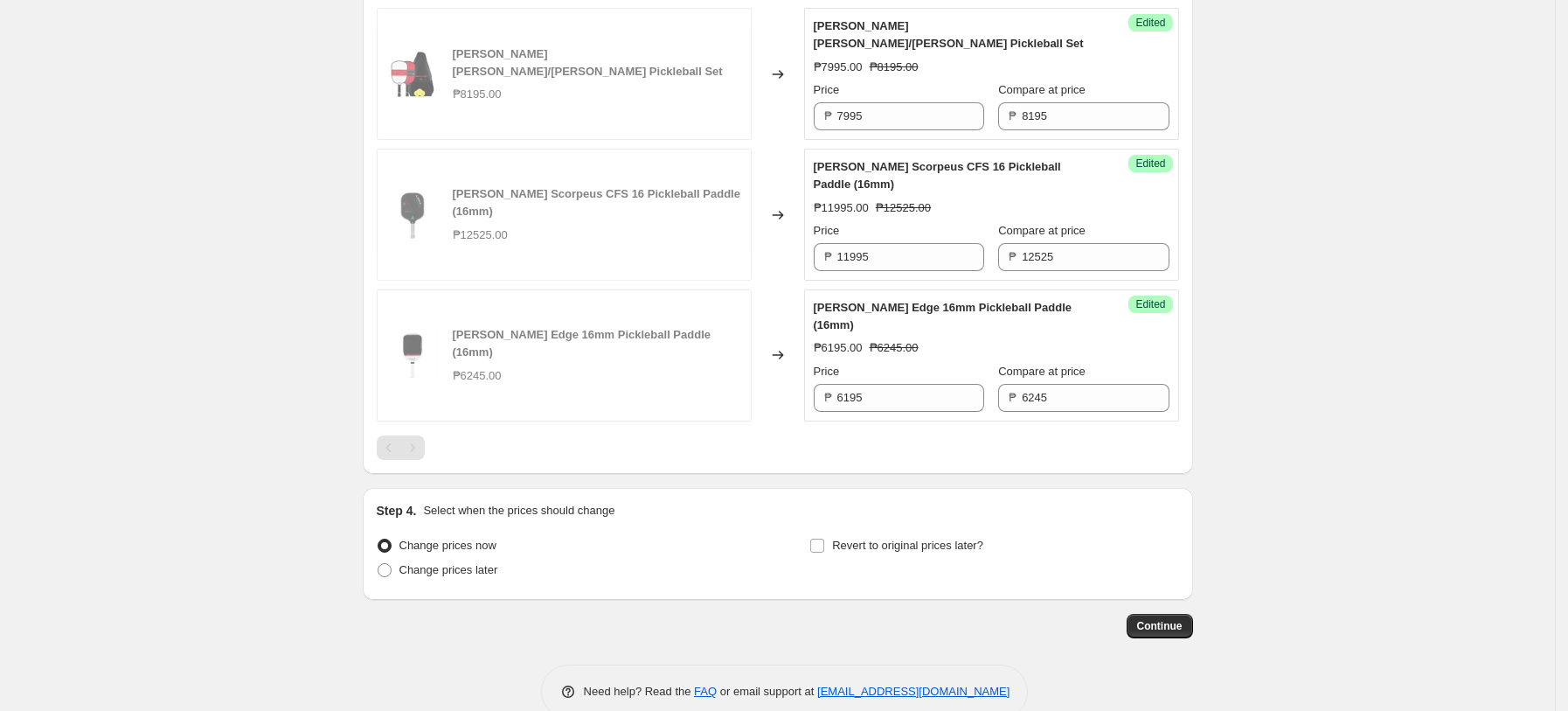 scroll, scrollTop: 1917, scrollLeft: 0, axis: vertical 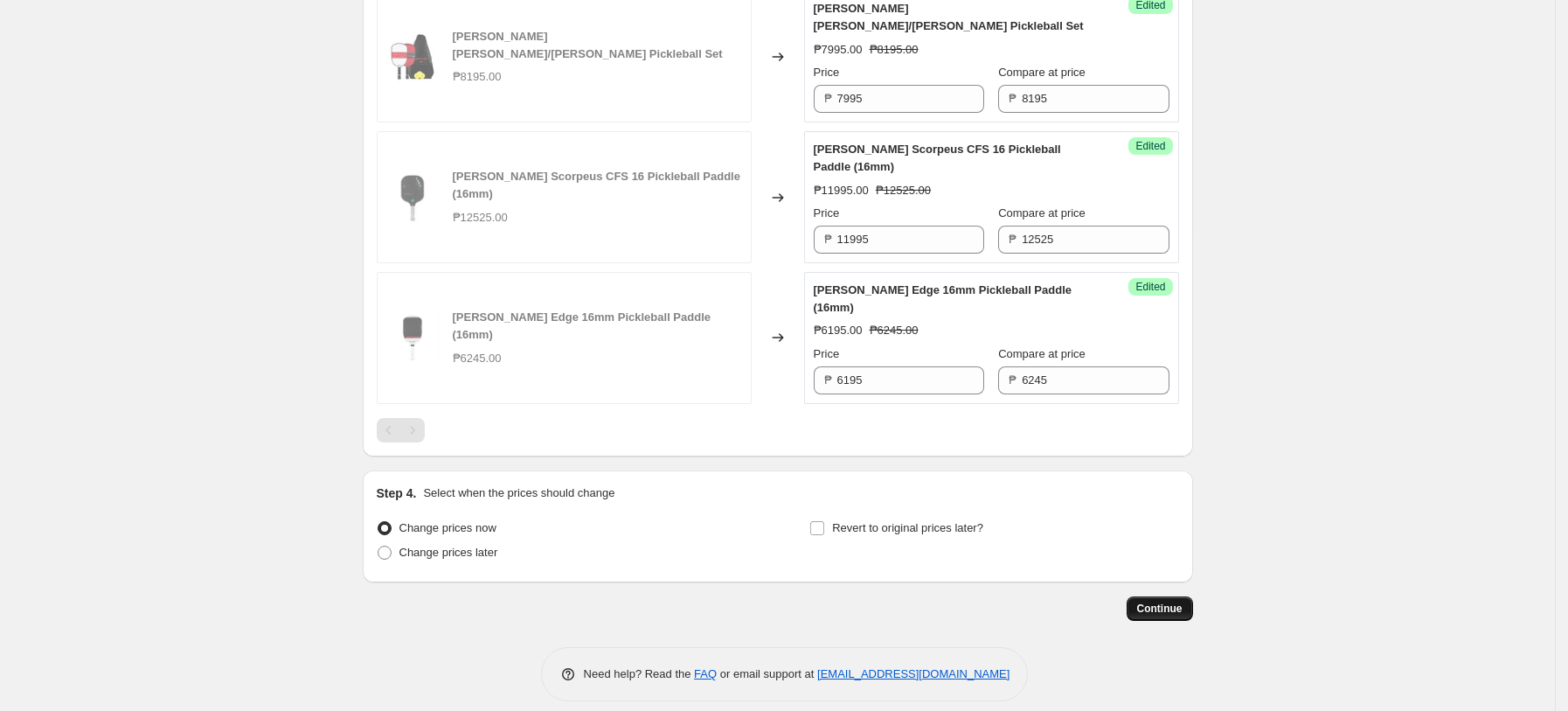 click on "Continue" at bounding box center [1160, 609] 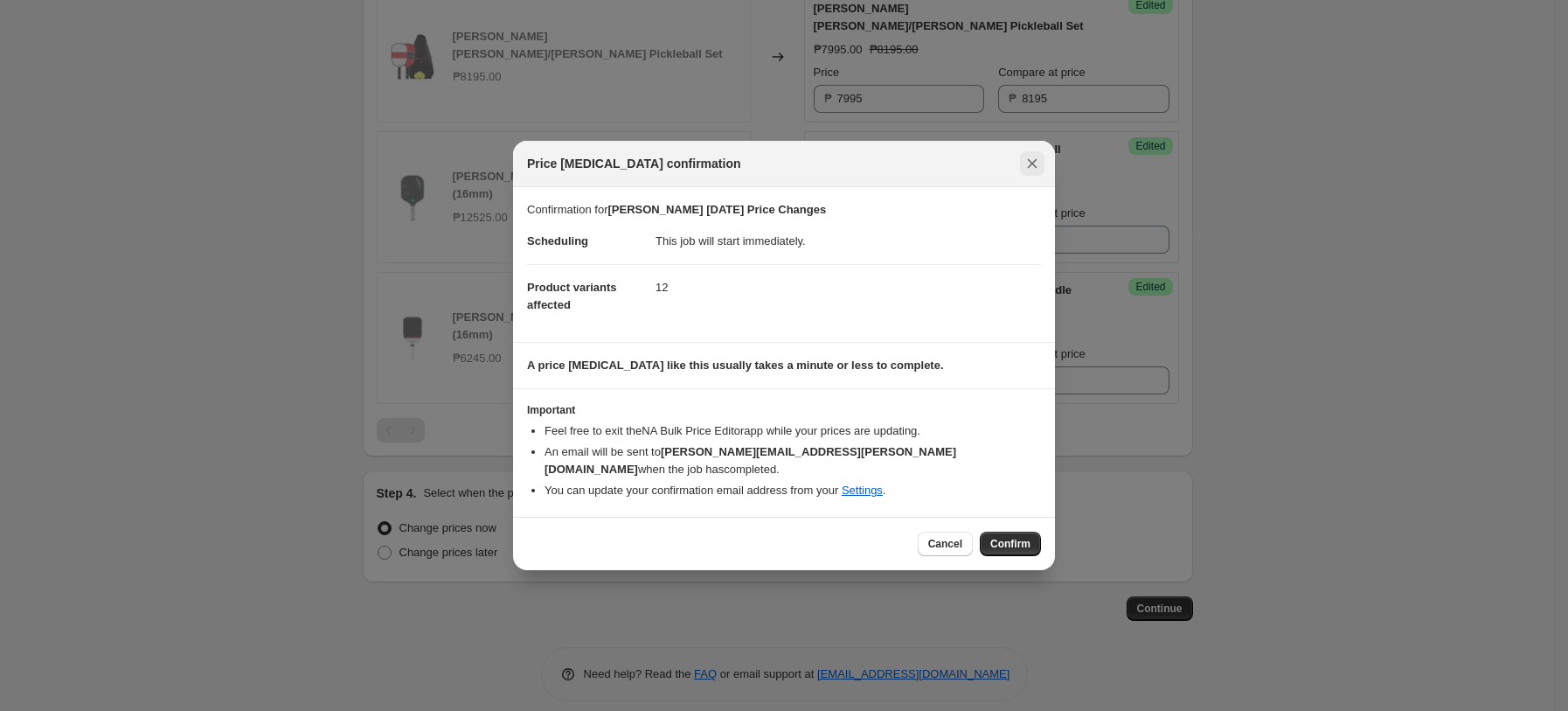drag, startPoint x: 1026, startPoint y: 168, endPoint x: 984, endPoint y: 297, distance: 135.665 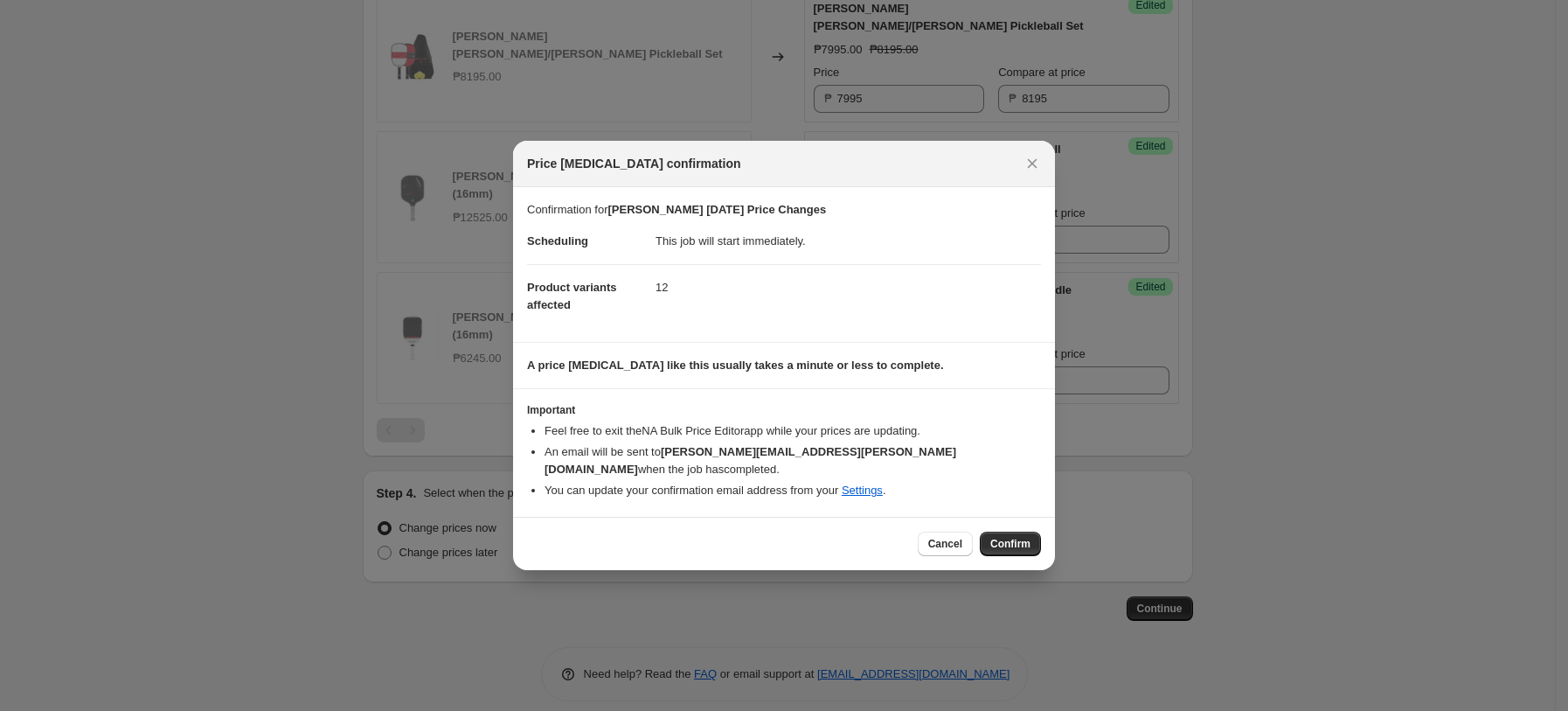 click 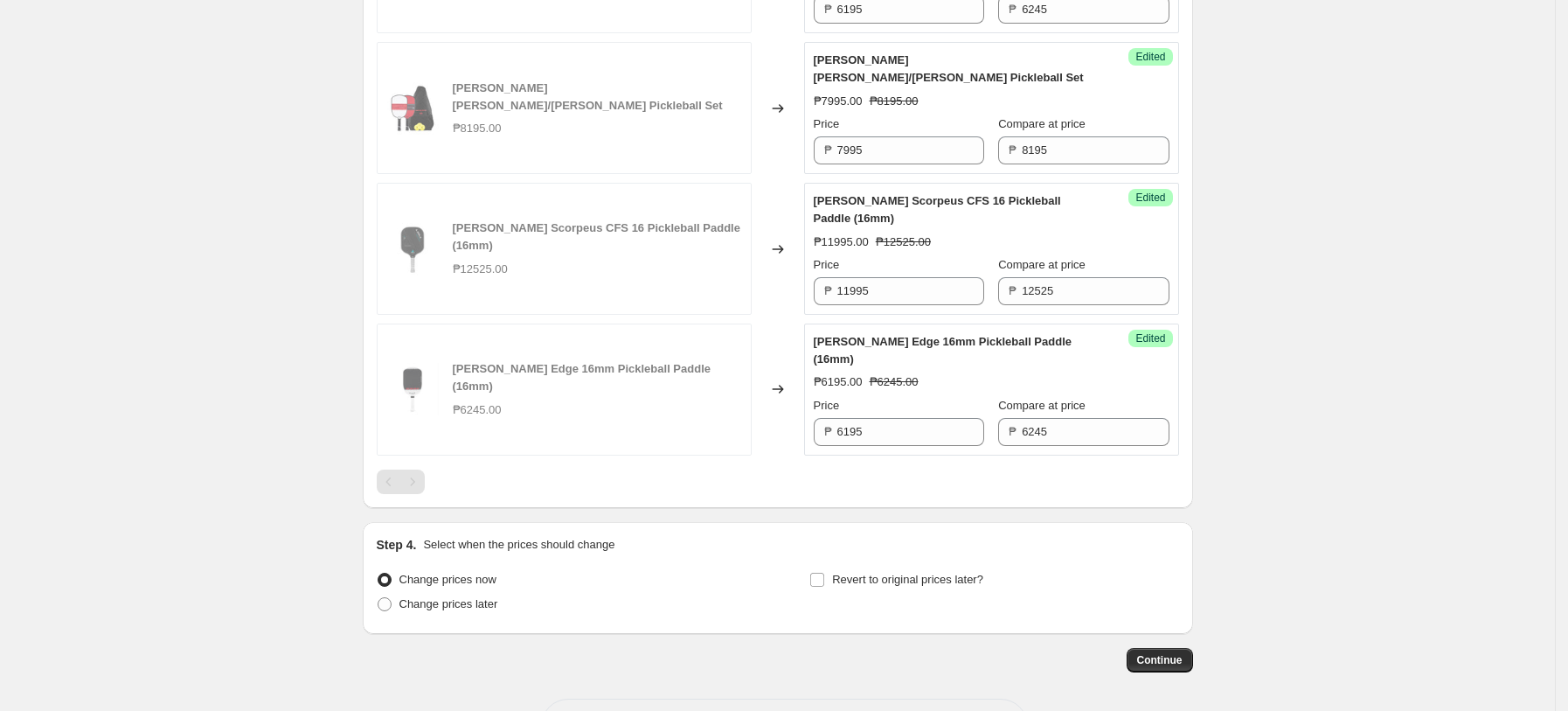 scroll, scrollTop: 1917, scrollLeft: 0, axis: vertical 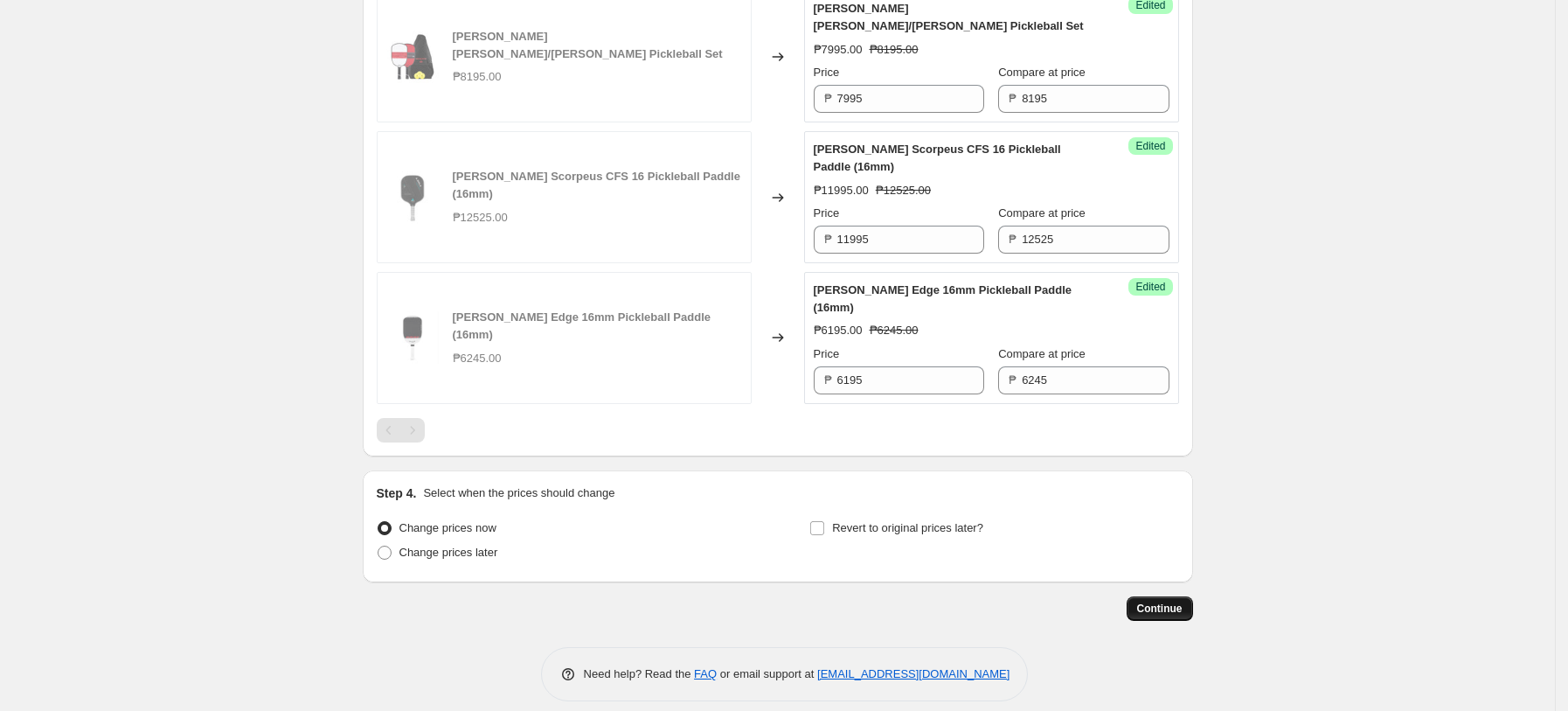 click on "Continue" at bounding box center [1160, 609] 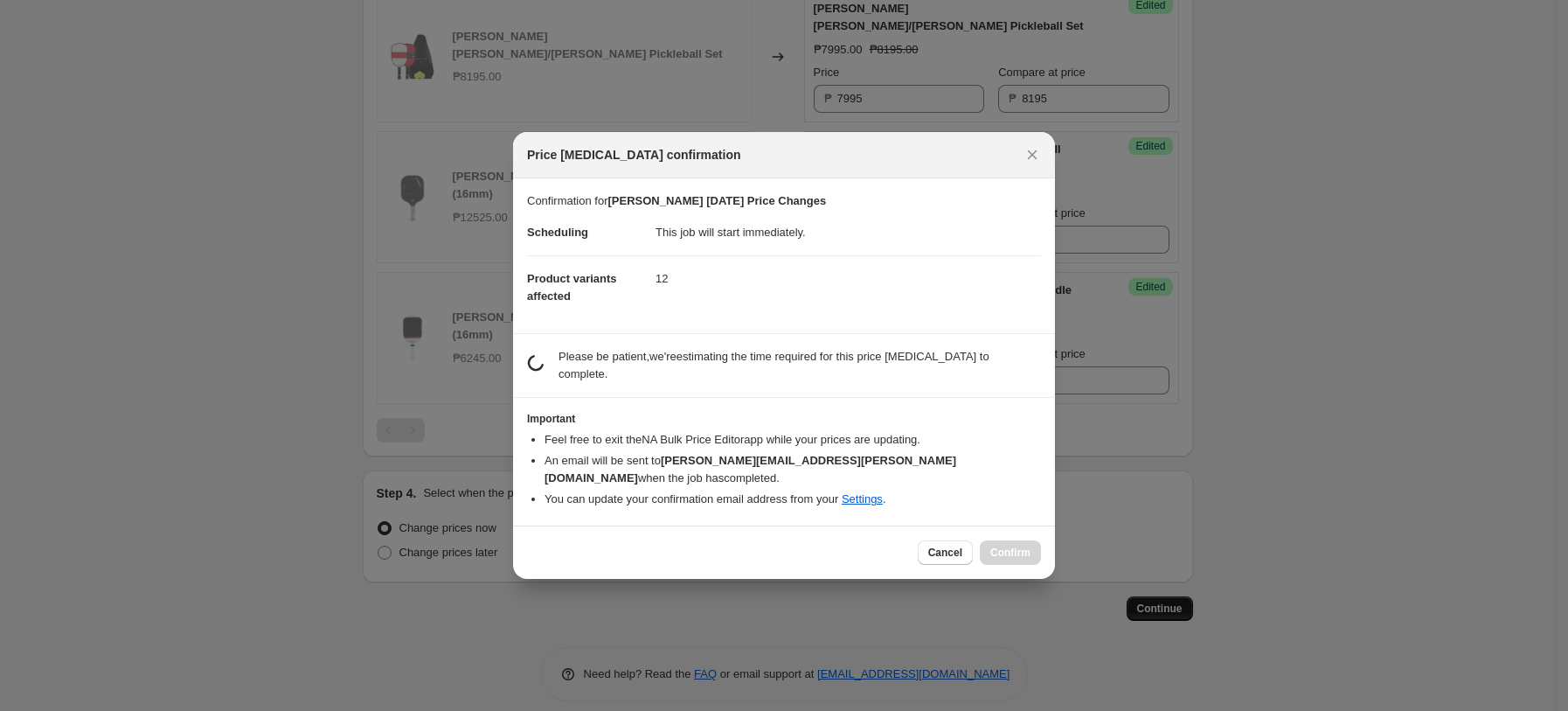 scroll, scrollTop: 0, scrollLeft: 0, axis: both 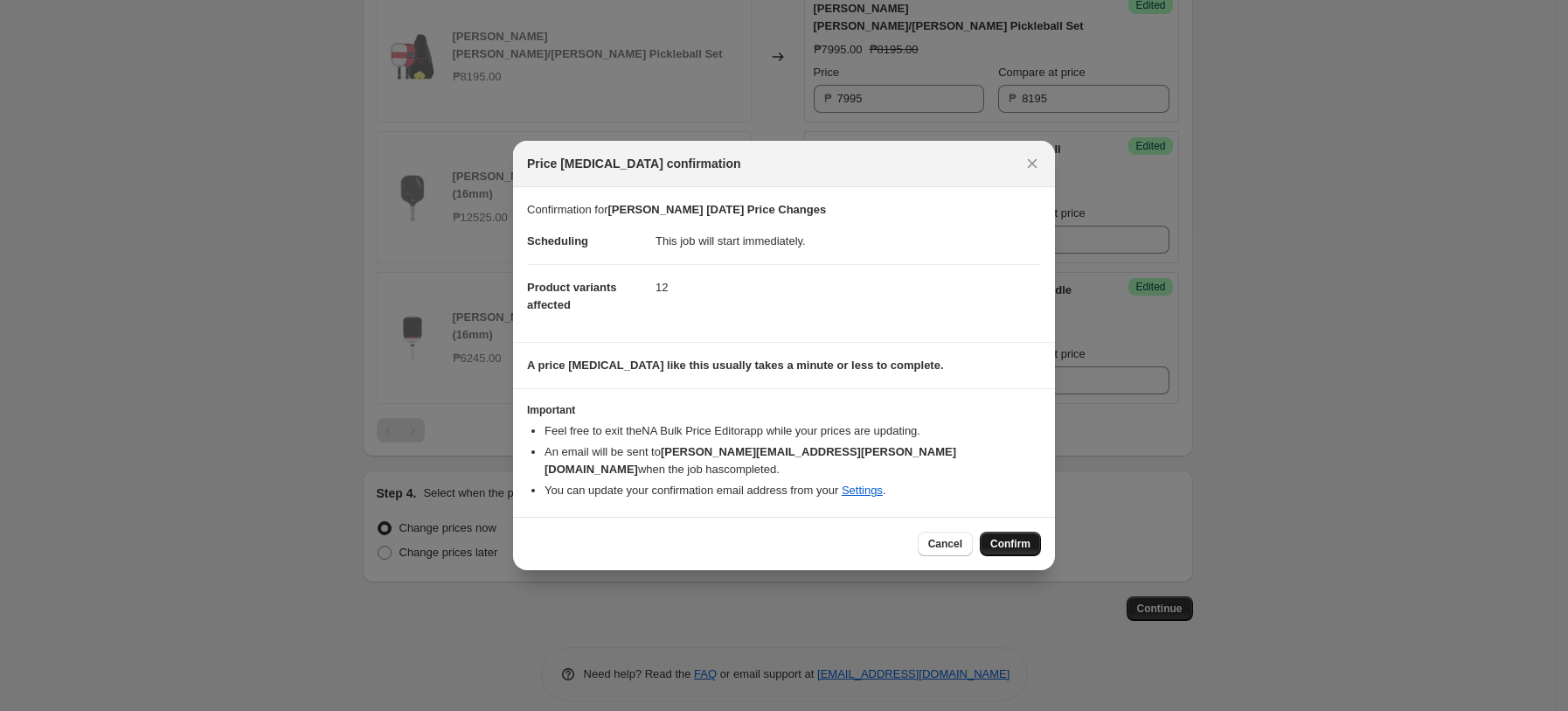 click on "Confirm" at bounding box center [1010, 544] 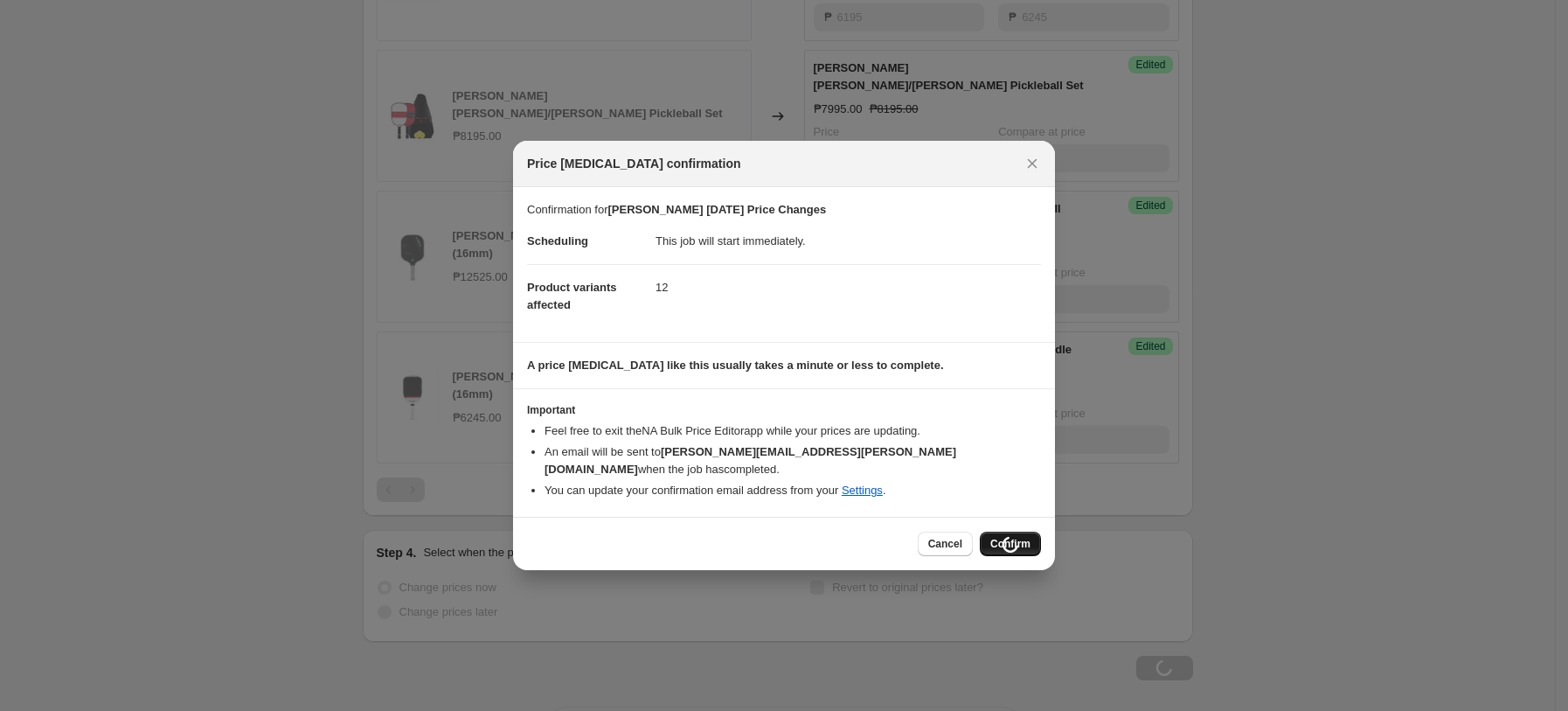 scroll, scrollTop: 1976, scrollLeft: 0, axis: vertical 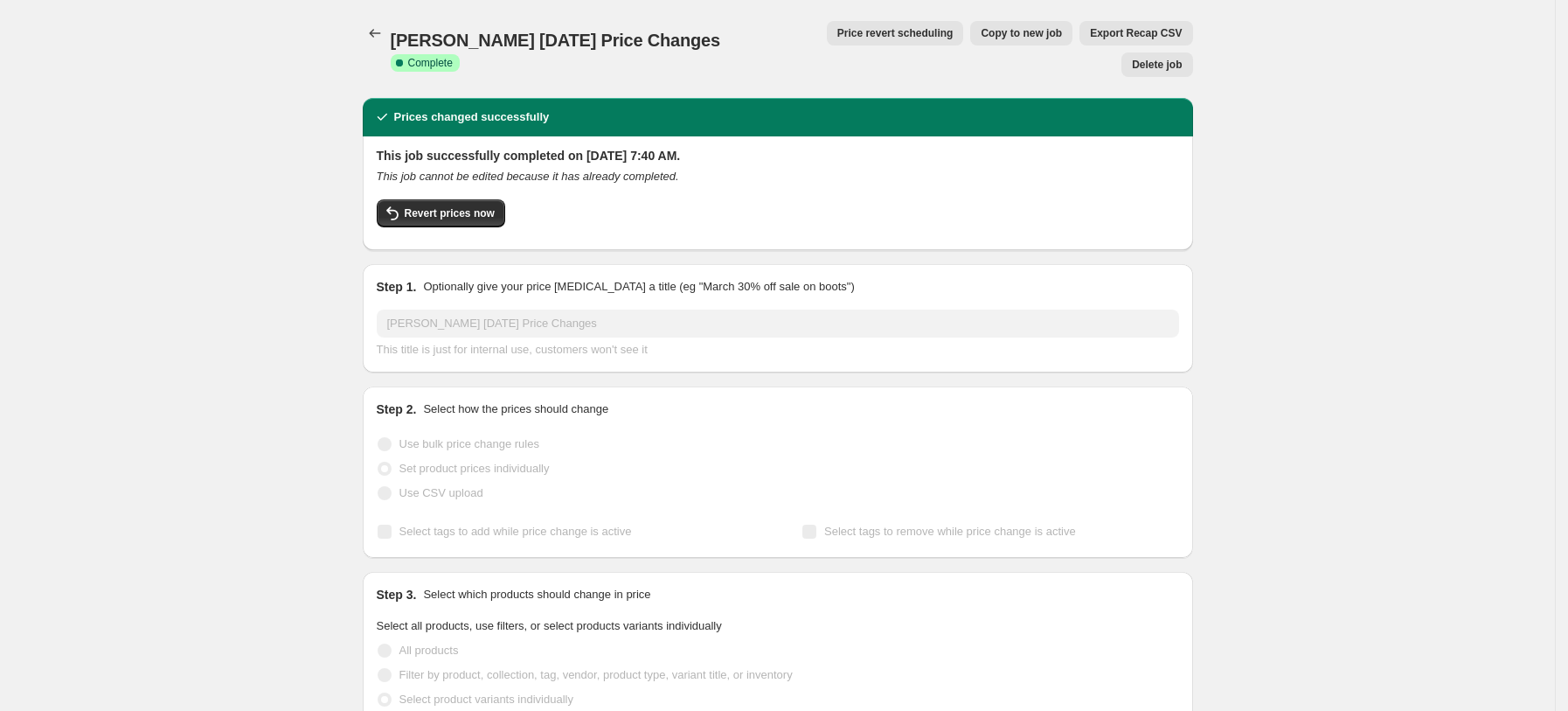 click on "JOOLA Batch 2 July Price Changes. This page is ready JOOLA Batch 2 July Price Changes Success Complete Complete Price revert scheduling Copy to new job Export Recap CSV Delete job More actions Price revert scheduling Copy to new job Export Recap CSV Delete job Prices changed successfully This job successfully completed on July 11, 2025 at 7:40 AM. This job cannot be edited because it has already completed. Revert prices now Step 1. Optionally give your price change job a title (eg "March 30% off sale on boots") JOOLA Batch 2 July Price Changes This title is just for internal use, customers won't see it Step 2. Select how the prices should change Use bulk price change rules Set product prices individually Use CSV upload Select tags to add while price change is active Select tags to remove while price change is active Step 3. Select which products should change in price Select all products, use filters, or select products variants individually All products Select product variants individually 12   ₱9995.00" at bounding box center [777, 901] 